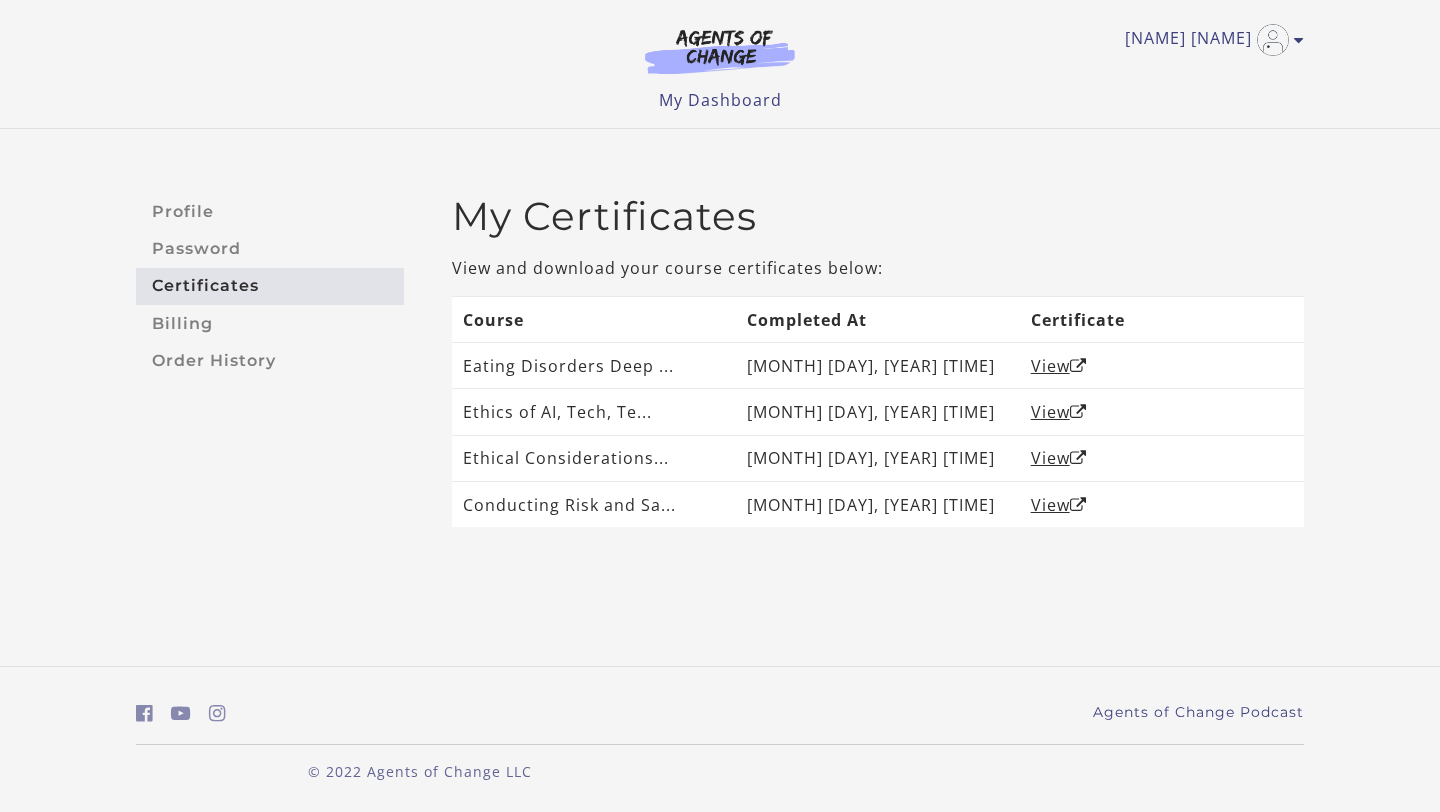 scroll, scrollTop: 0, scrollLeft: 0, axis: both 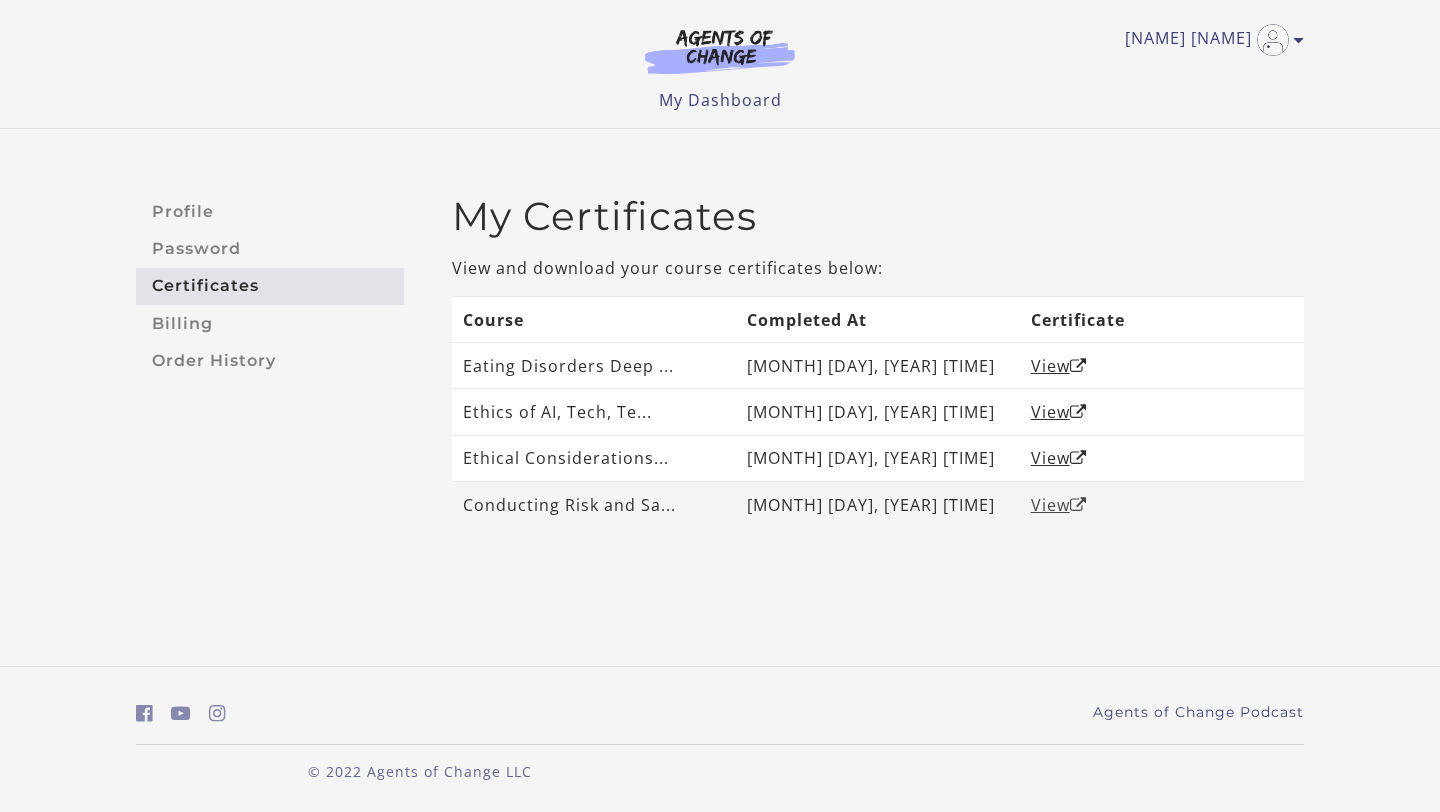 click on "View" at bounding box center [1059, 505] 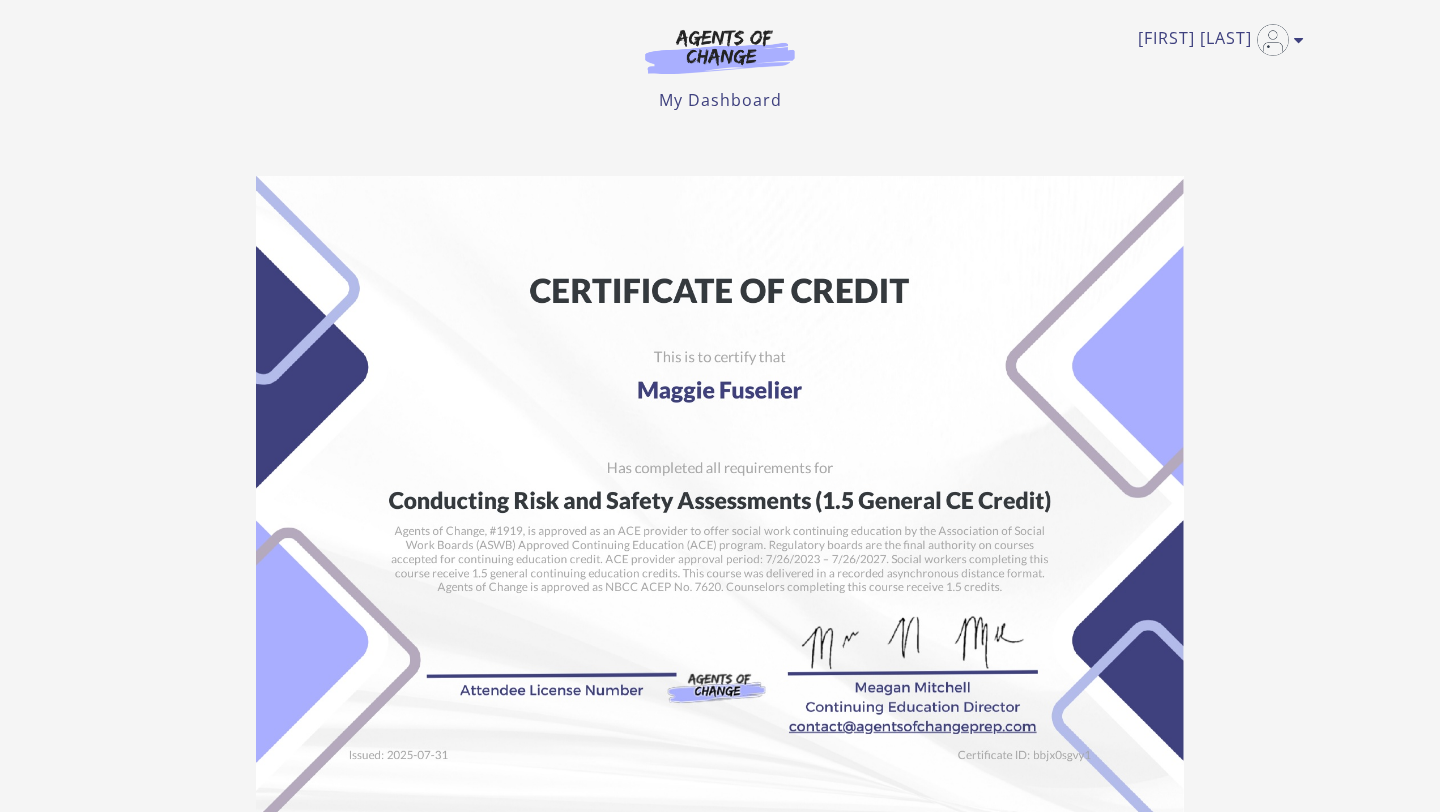 scroll, scrollTop: 0, scrollLeft: 0, axis: both 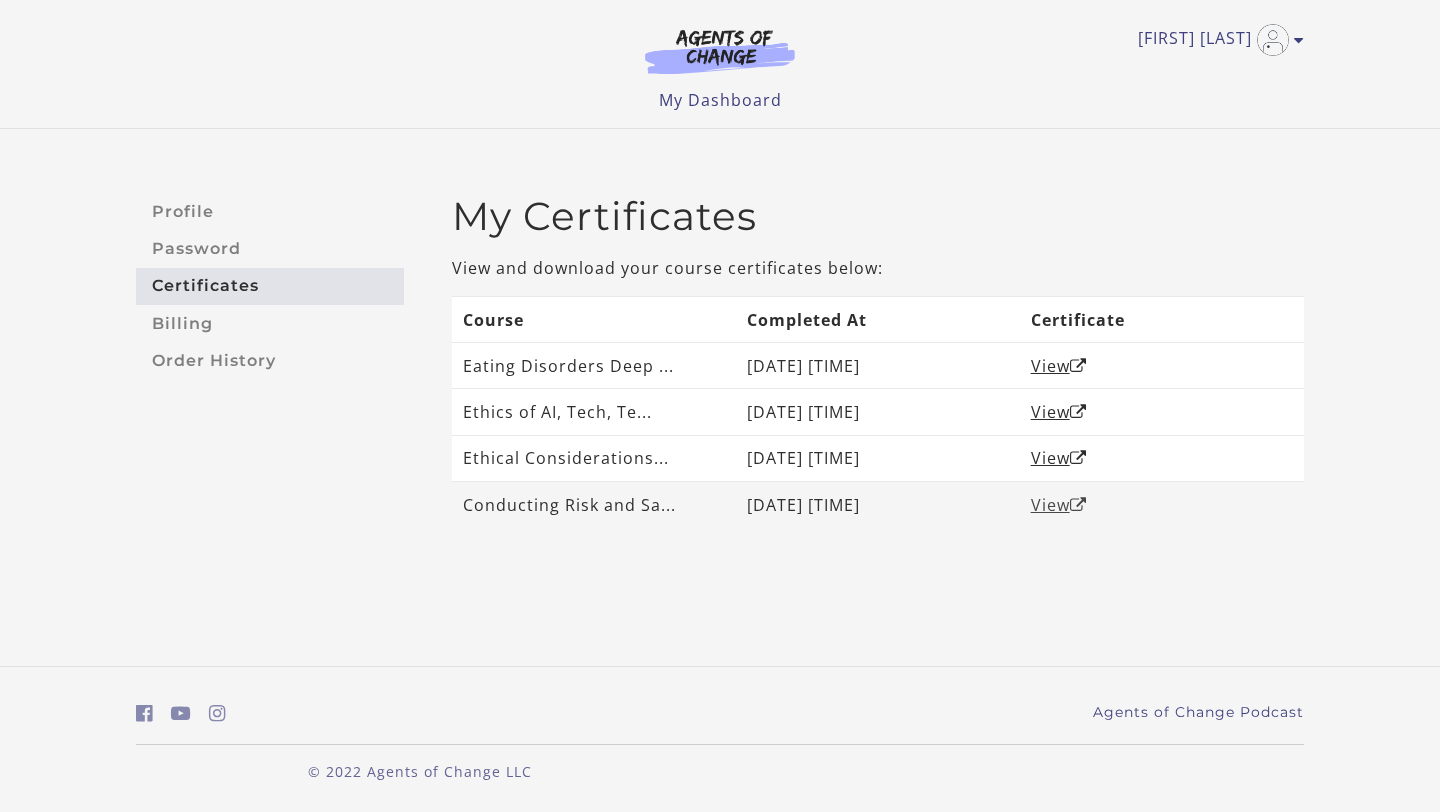click on "View" at bounding box center (1059, 505) 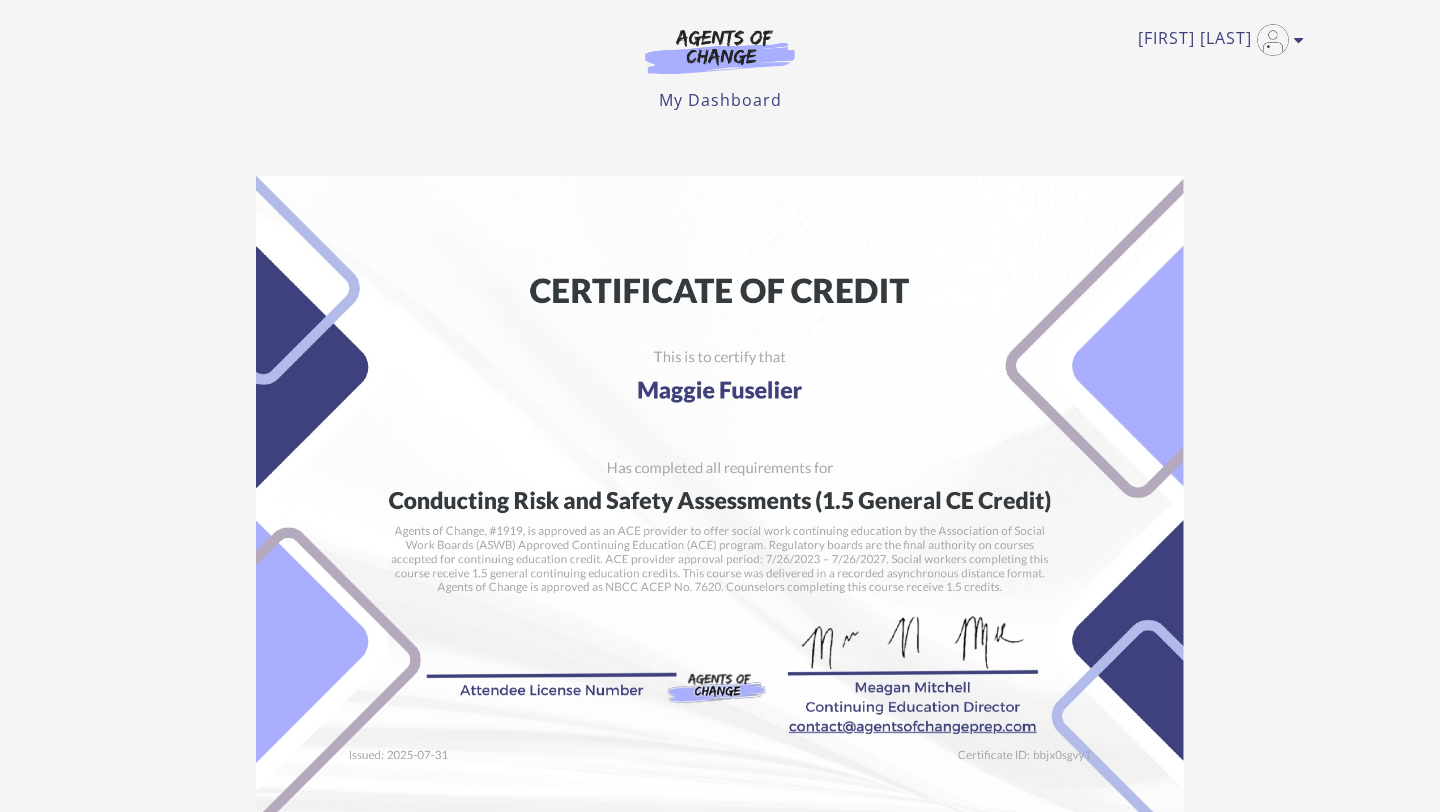 scroll, scrollTop: 0, scrollLeft: 0, axis: both 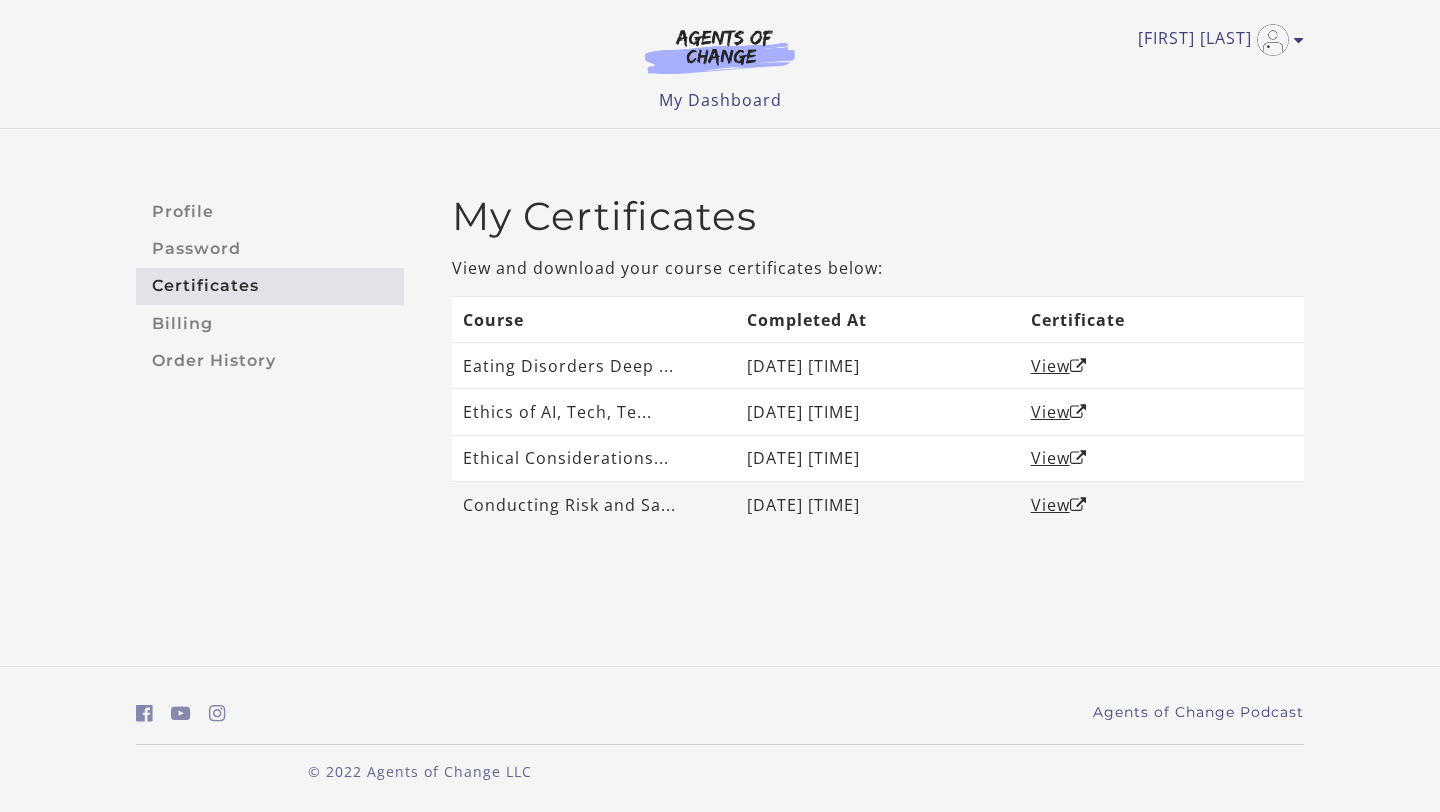 drag, startPoint x: 0, startPoint y: 0, endPoint x: 852, endPoint y: 510, distance: 992.97736 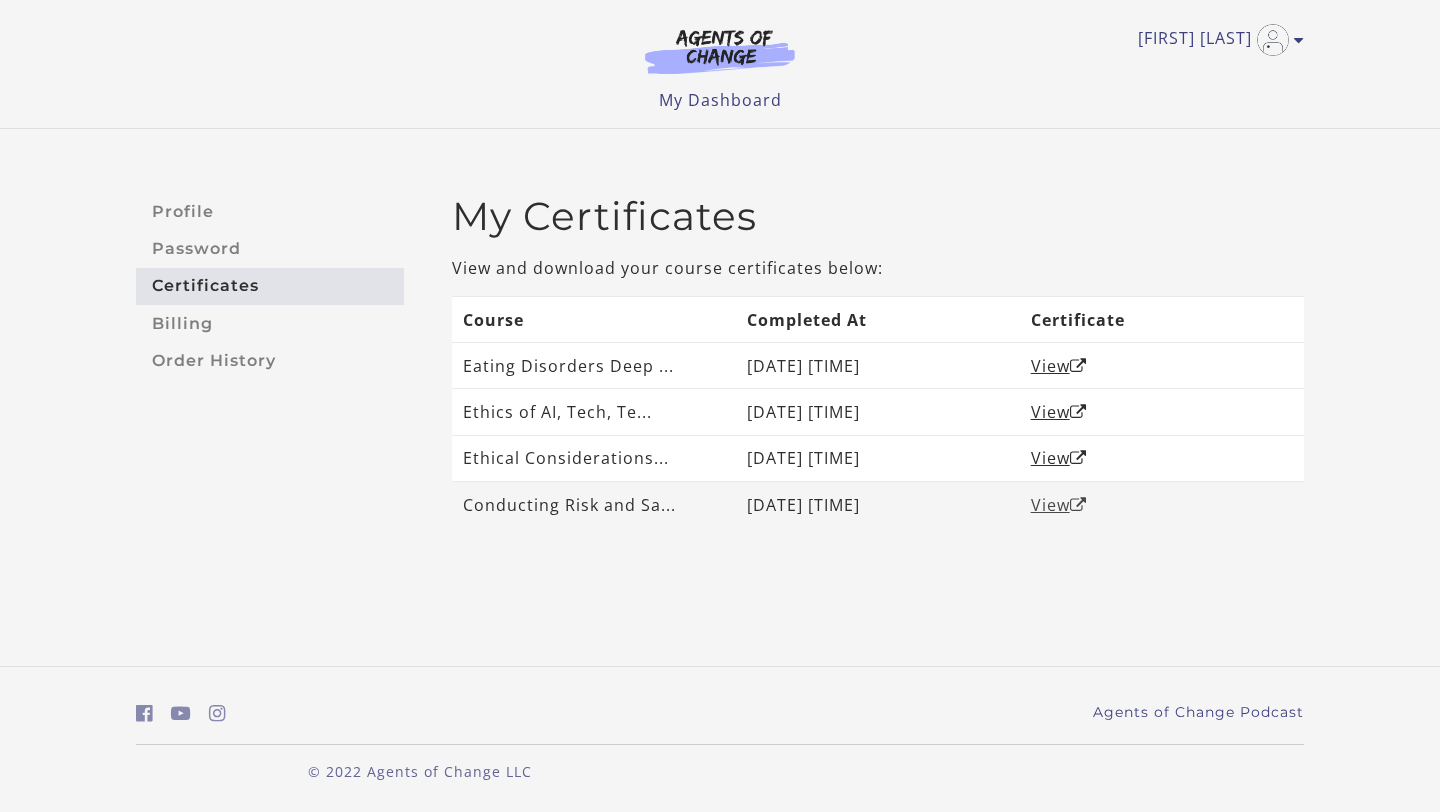 click at bounding box center [1078, 505] 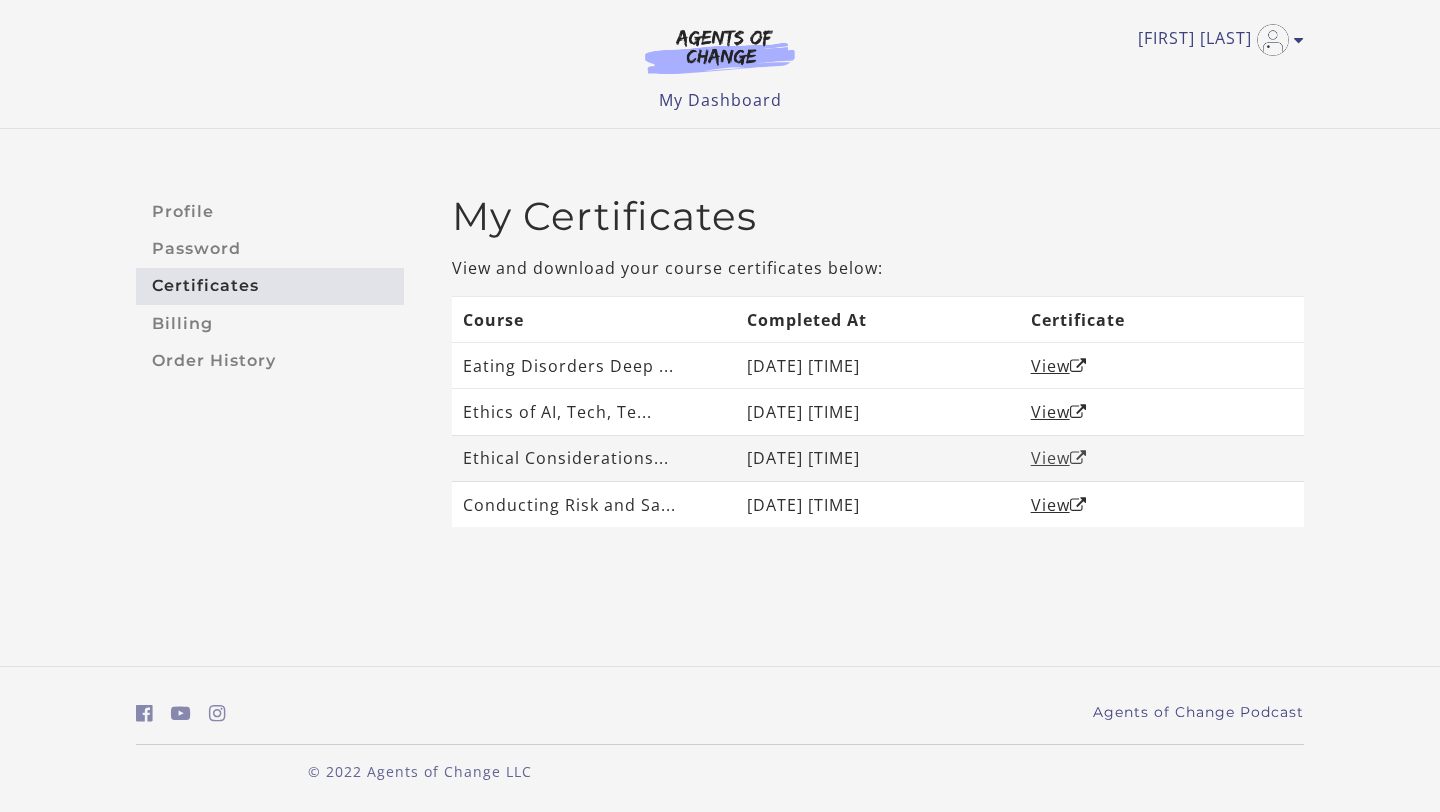 click on "View" at bounding box center [1059, 458] 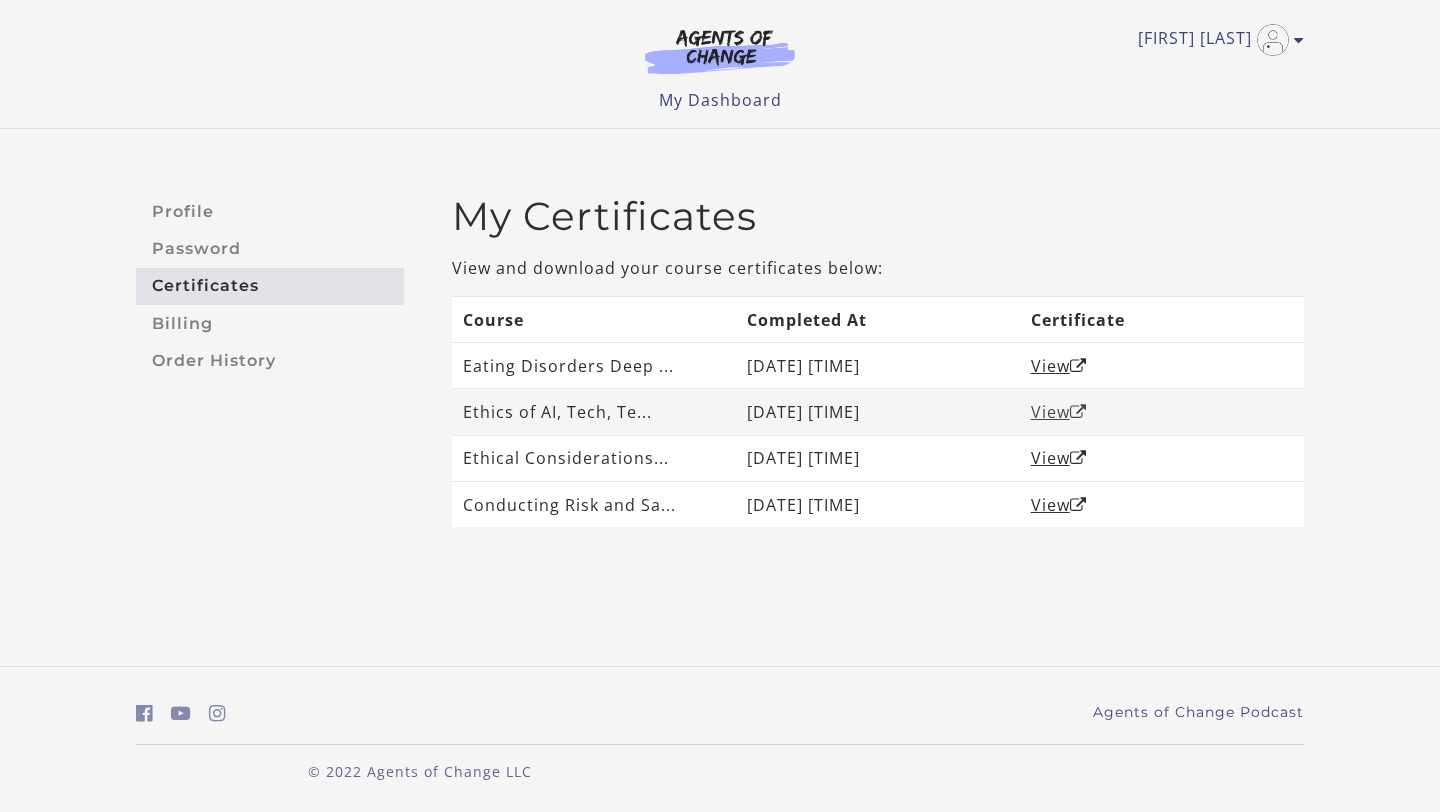click on "View" at bounding box center (1059, 412) 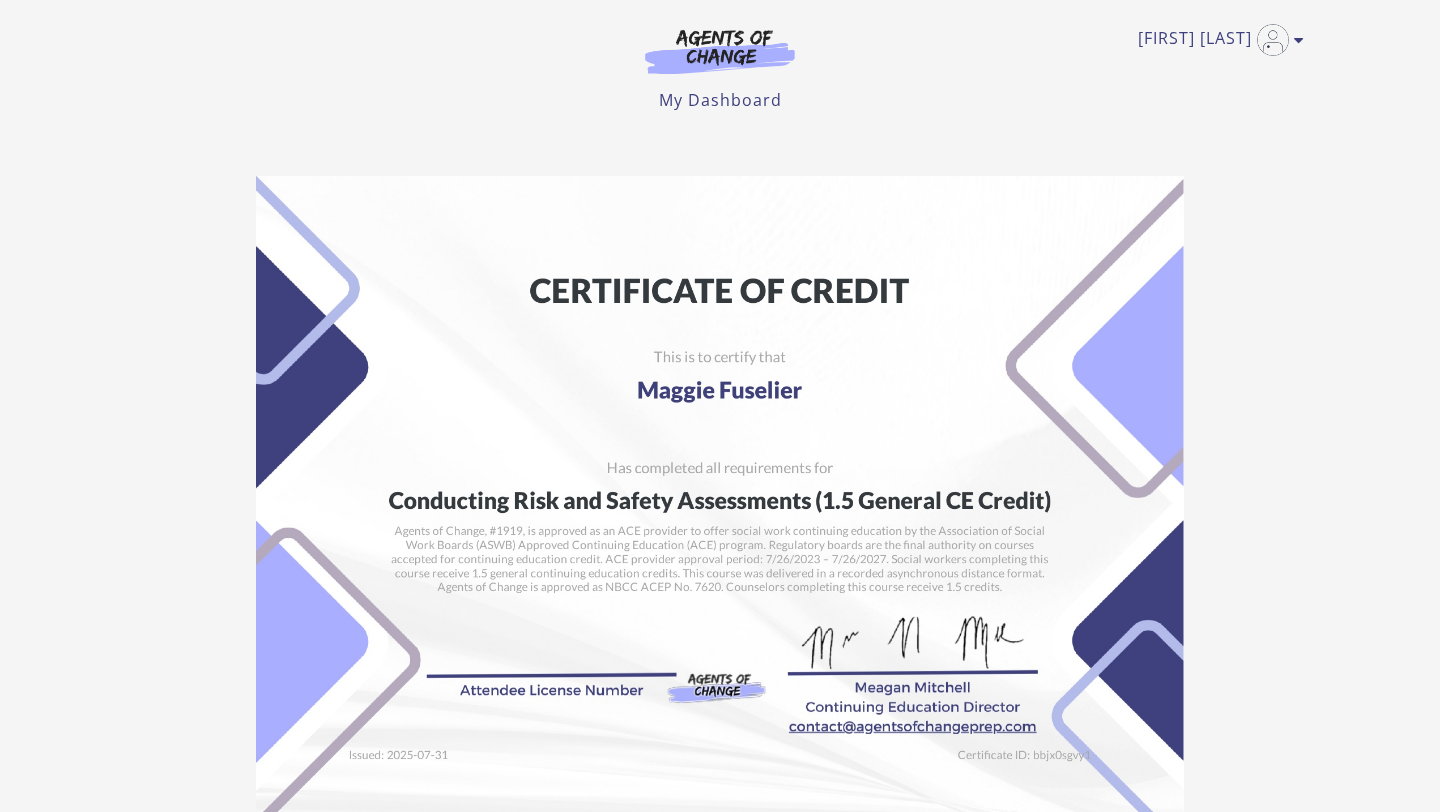 scroll, scrollTop: 0, scrollLeft: 0, axis: both 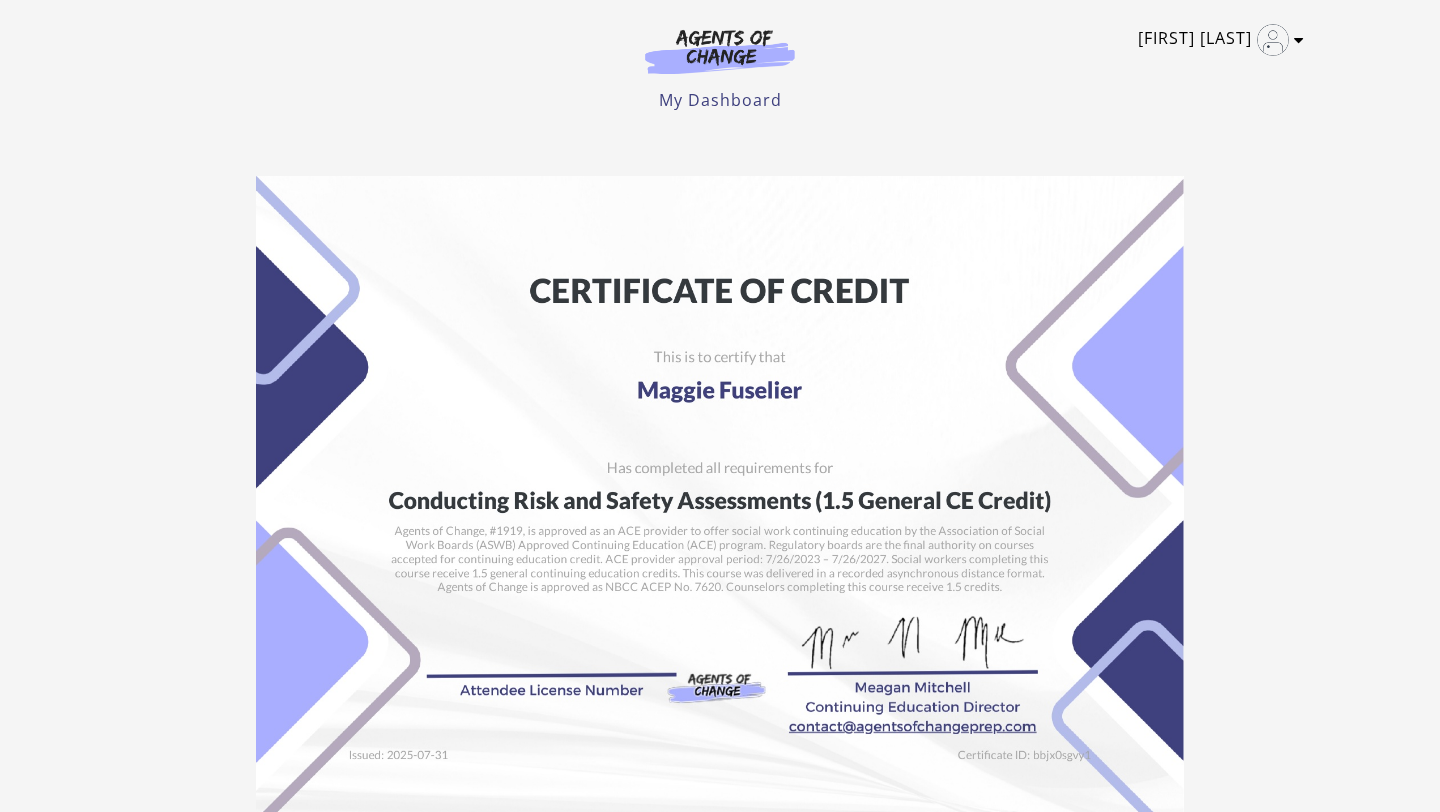 click at bounding box center (1273, 40) 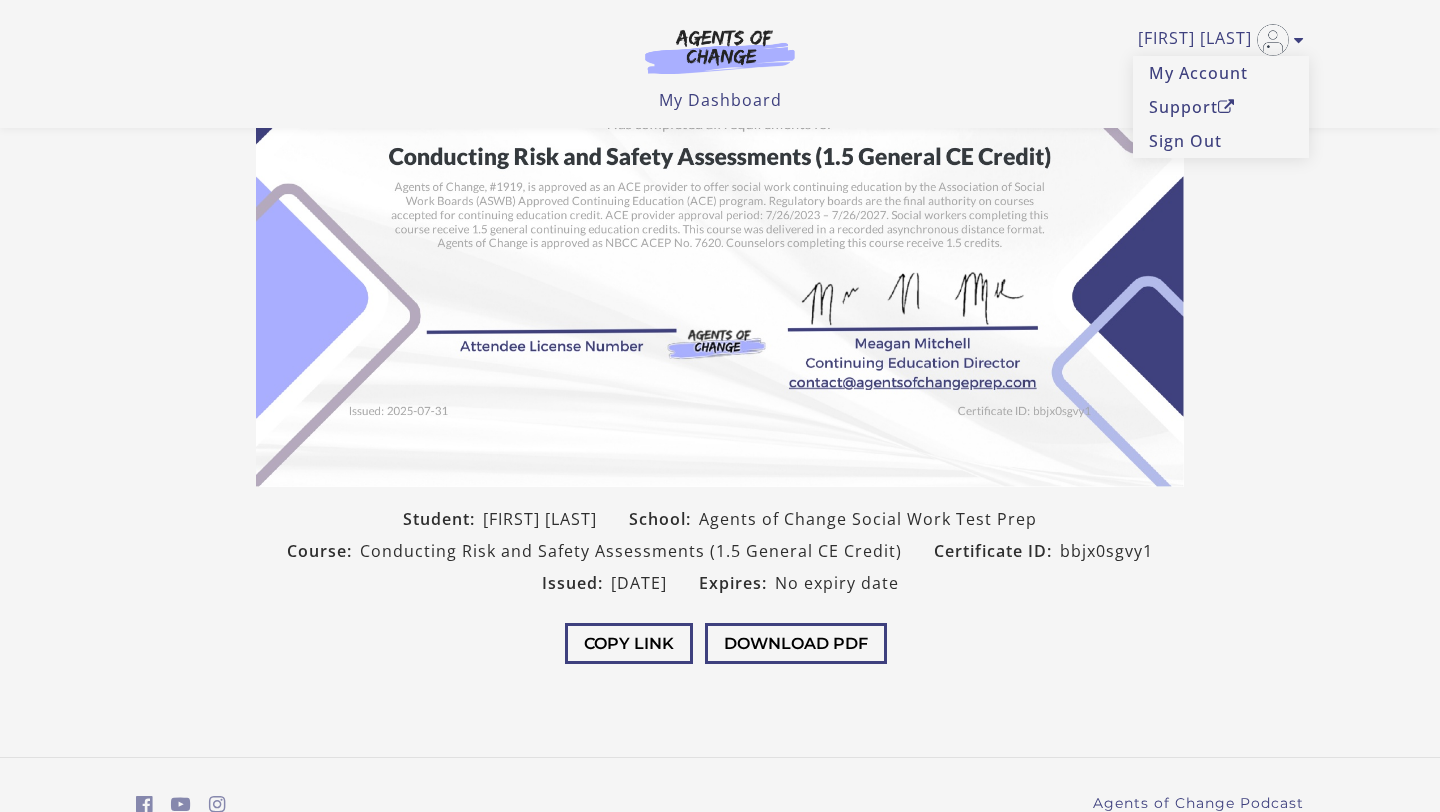 scroll, scrollTop: 307, scrollLeft: 0, axis: vertical 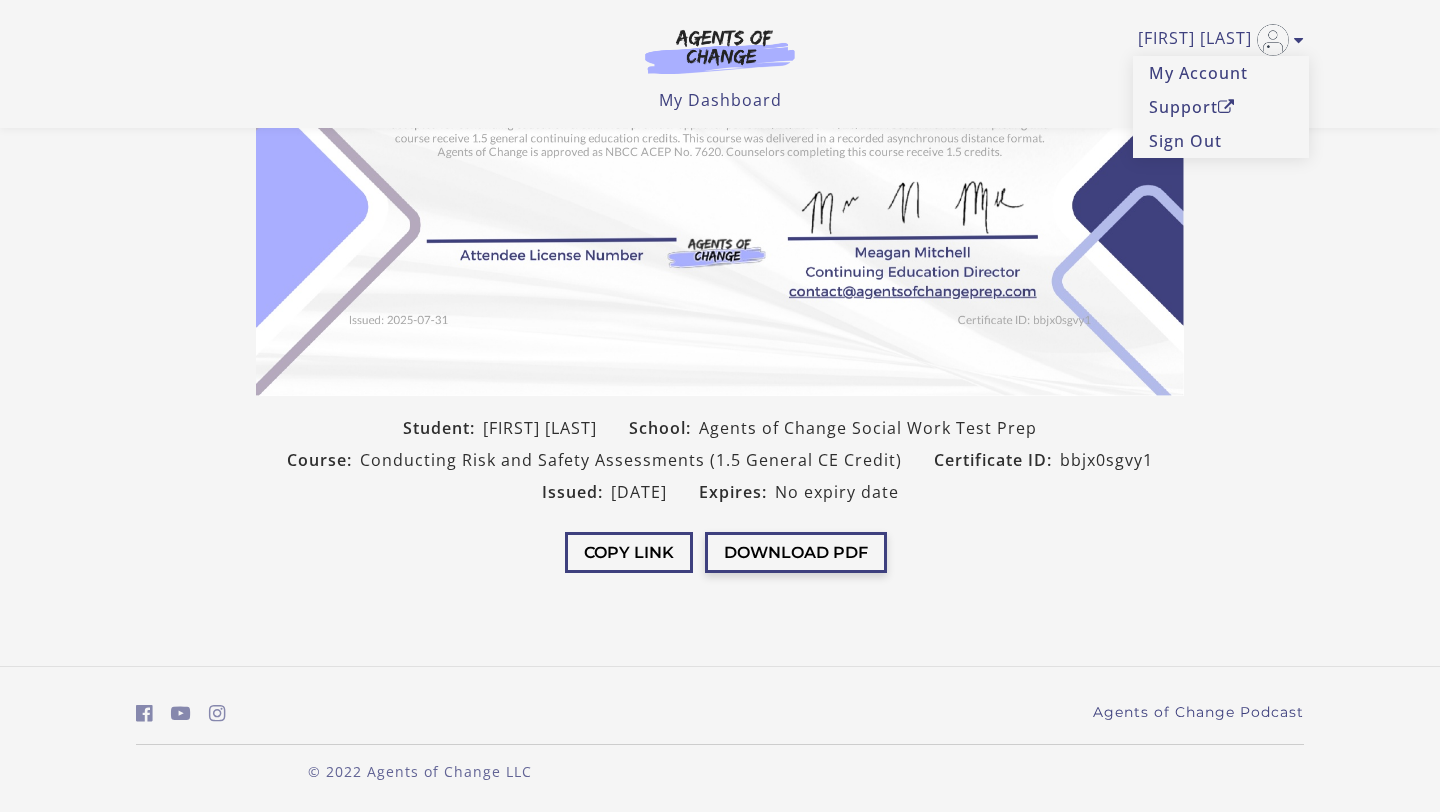 click on "Download PDF" at bounding box center (796, 552) 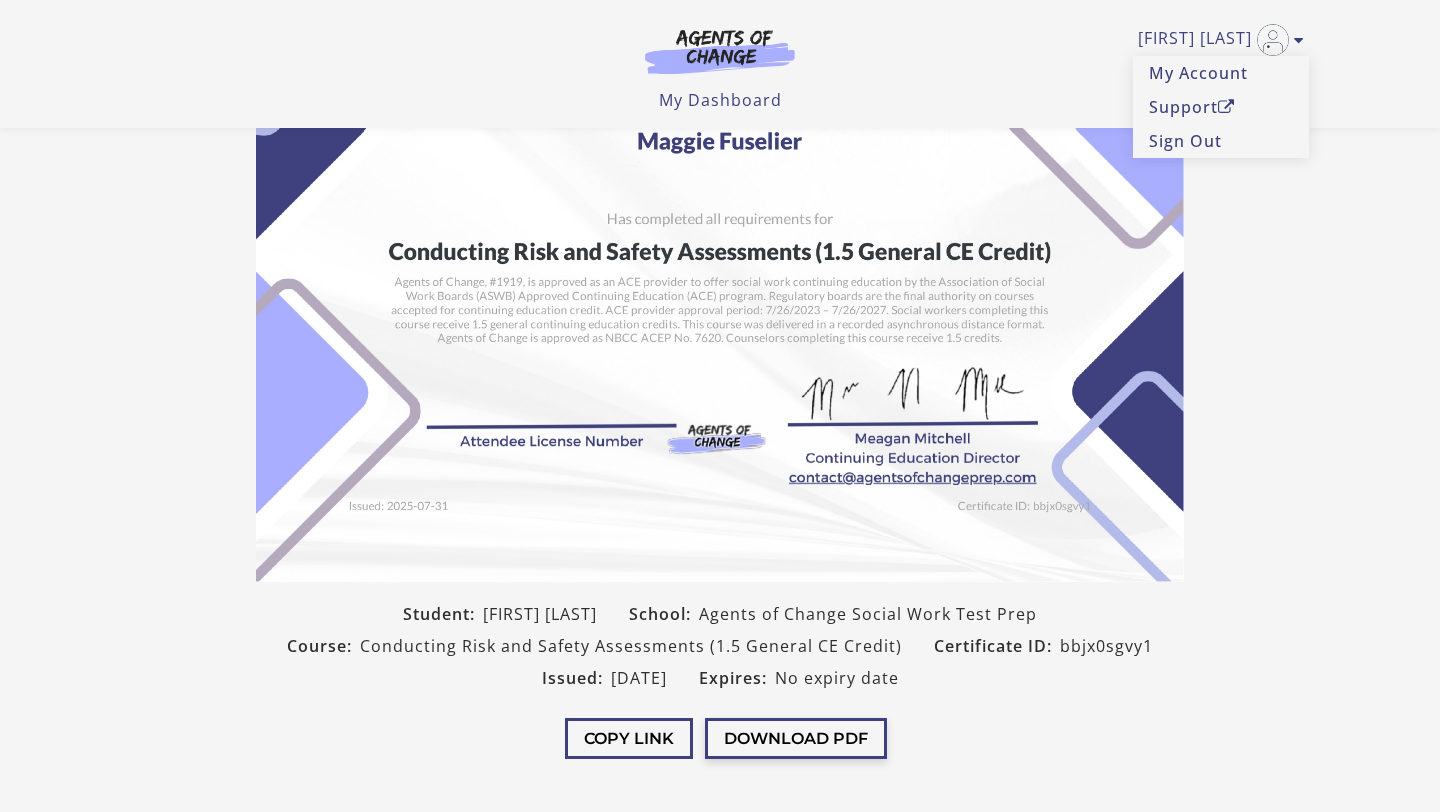 scroll, scrollTop: 0, scrollLeft: 0, axis: both 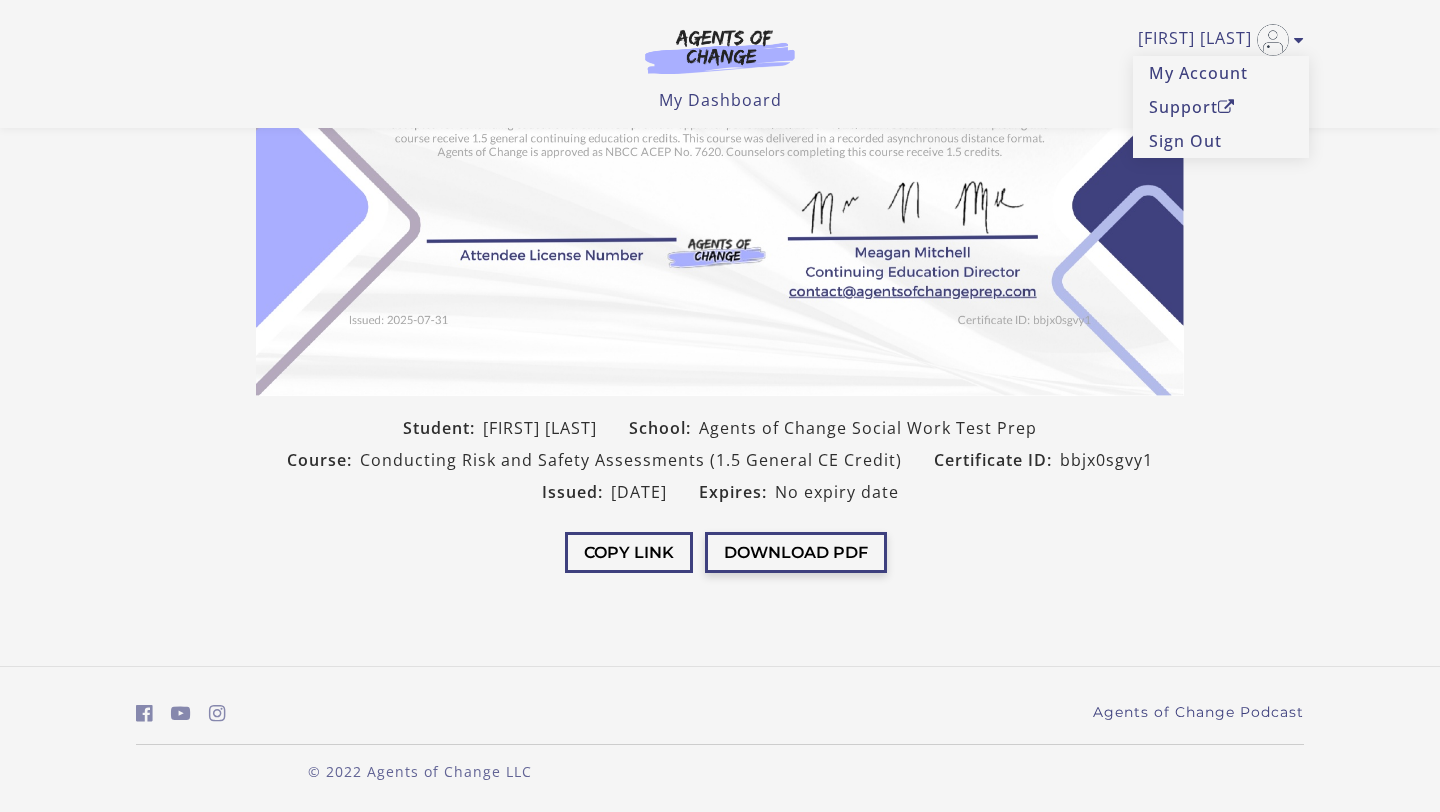 click on "Download PDF" at bounding box center (796, 552) 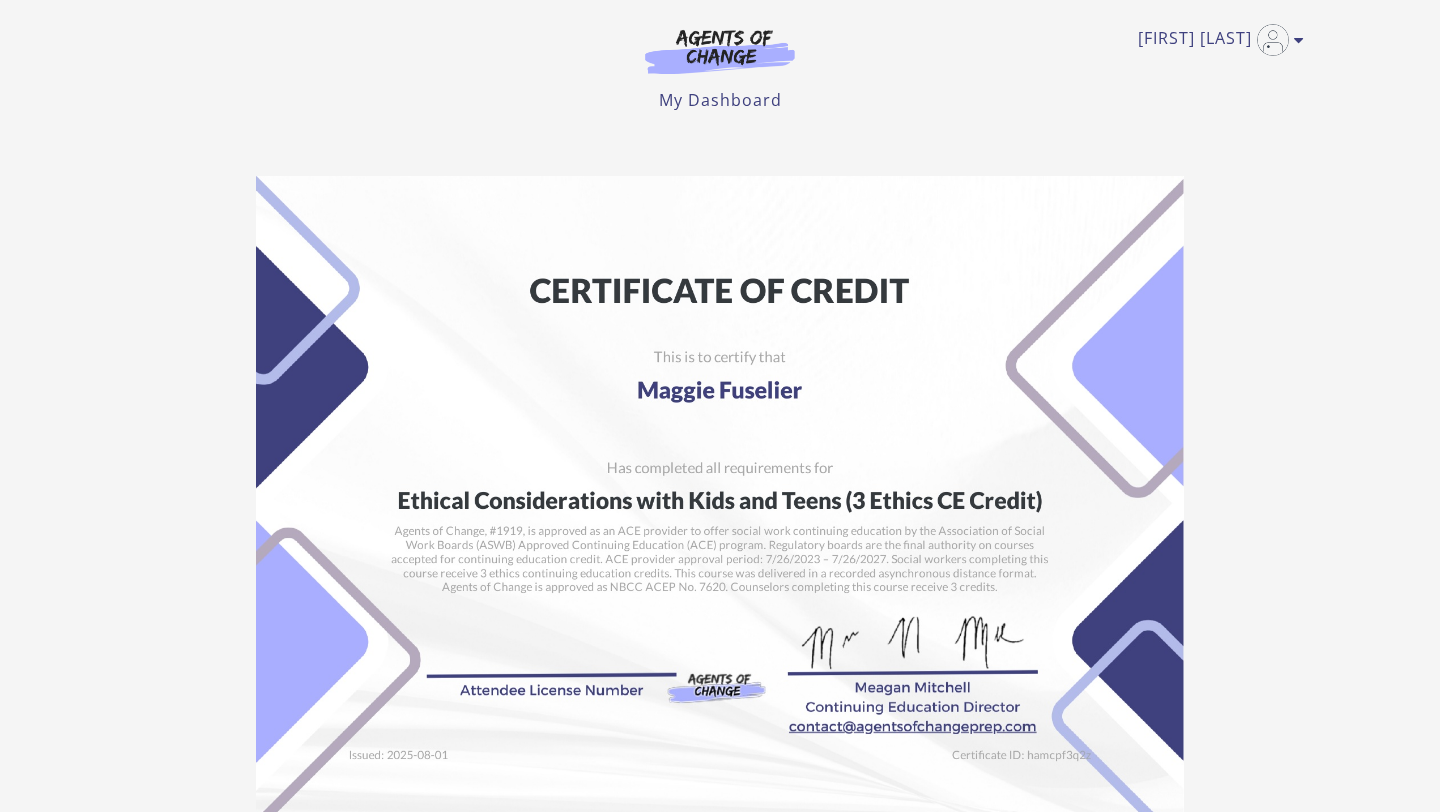 scroll, scrollTop: 0, scrollLeft: 0, axis: both 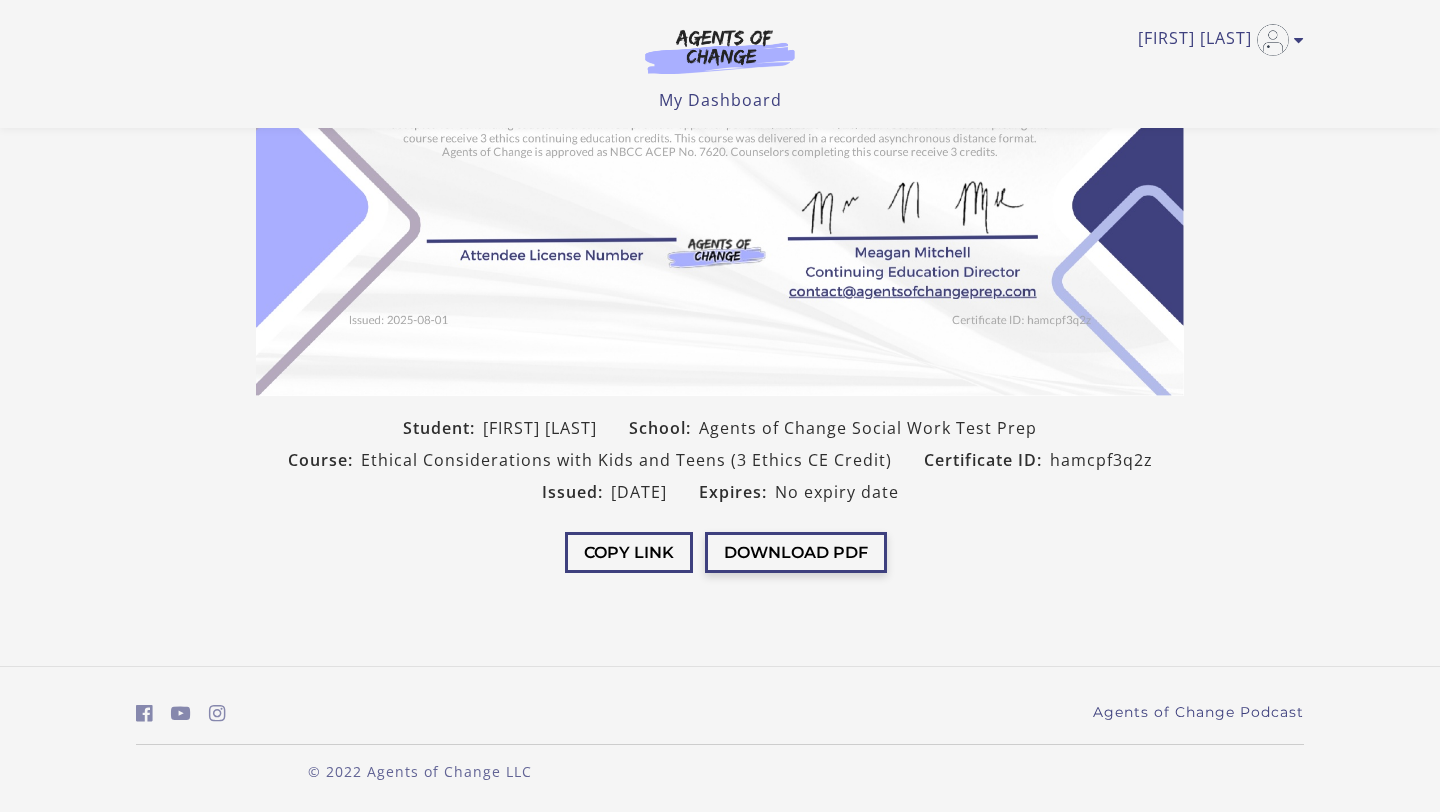 click on "Download PDF" at bounding box center [796, 552] 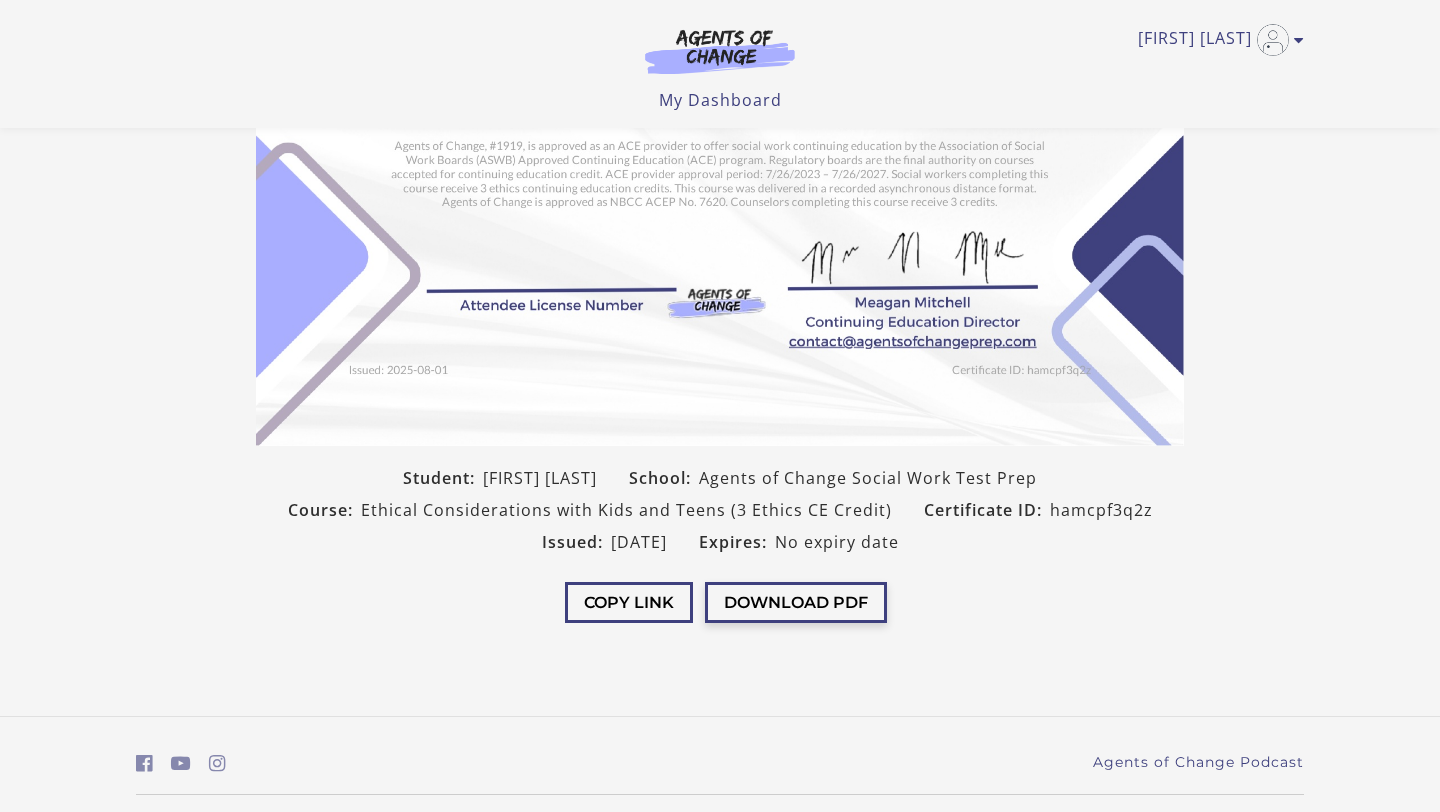 scroll, scrollTop: 0, scrollLeft: 0, axis: both 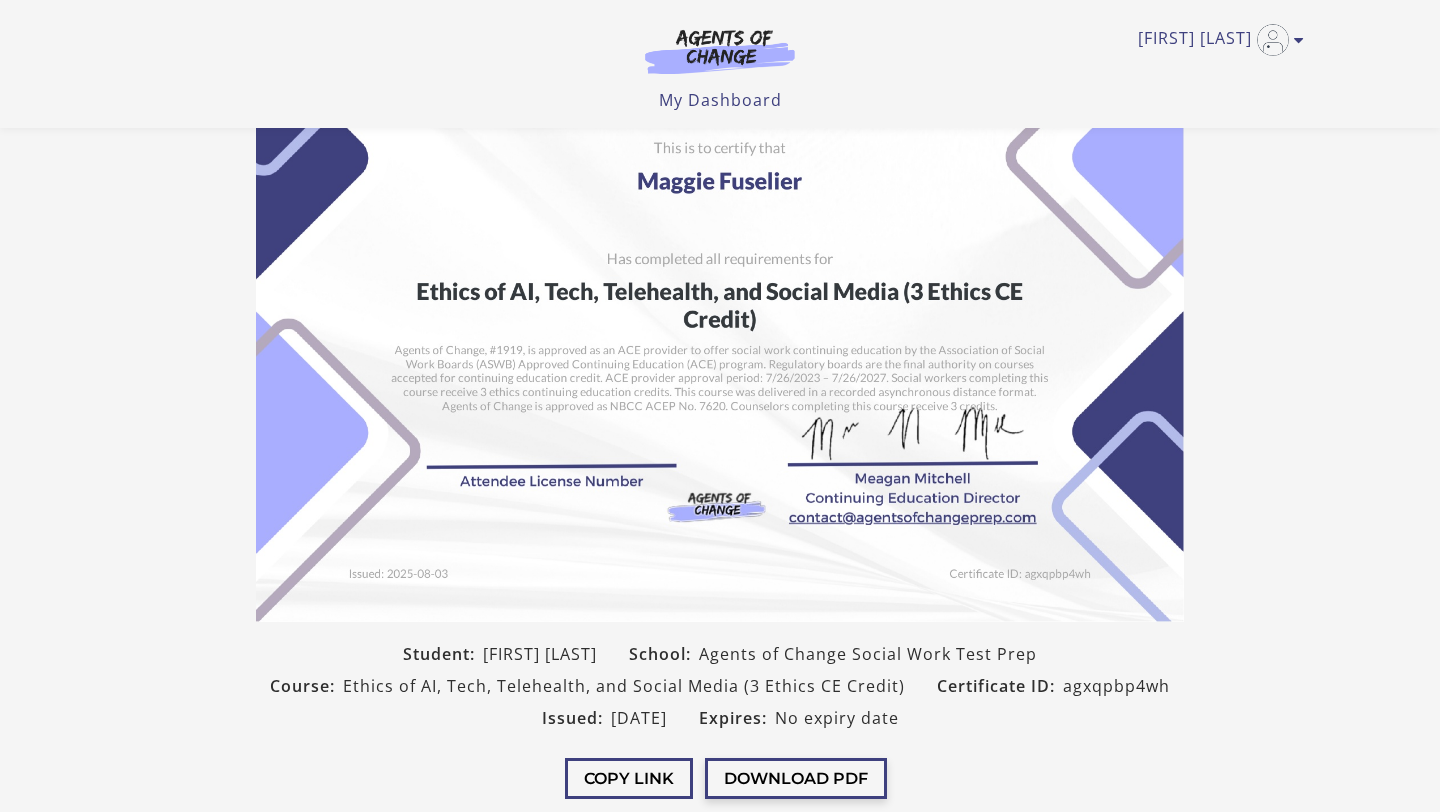 click on "Download PDF" at bounding box center [796, 778] 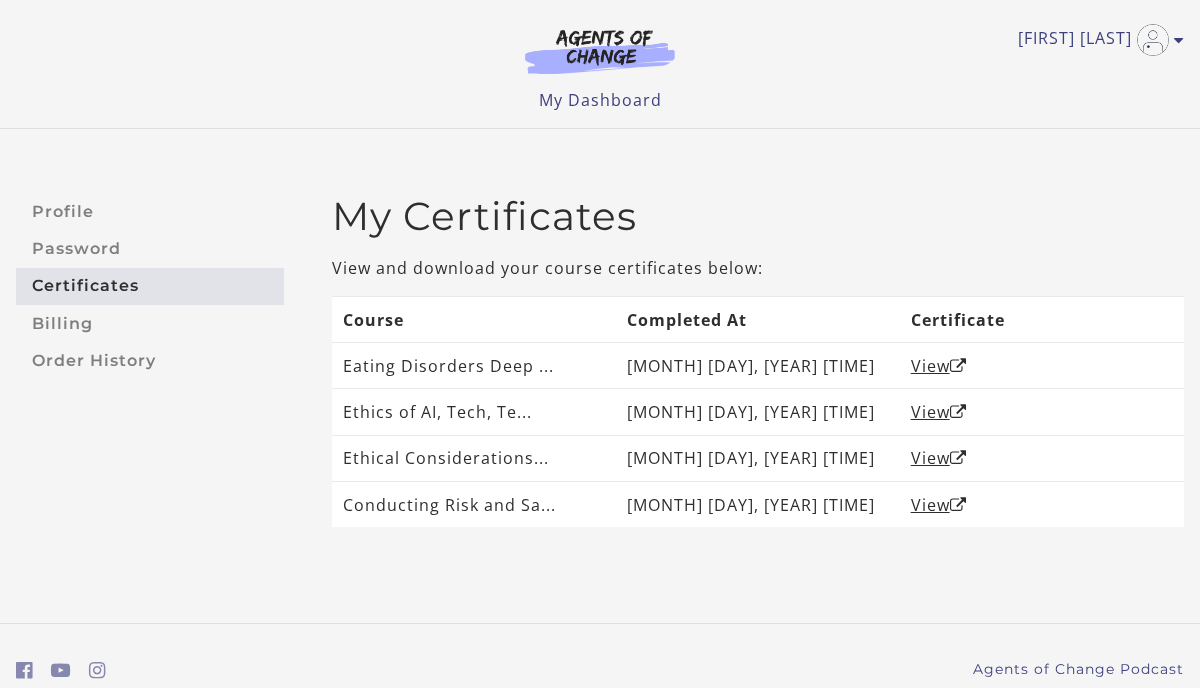 scroll, scrollTop: 0, scrollLeft: 0, axis: both 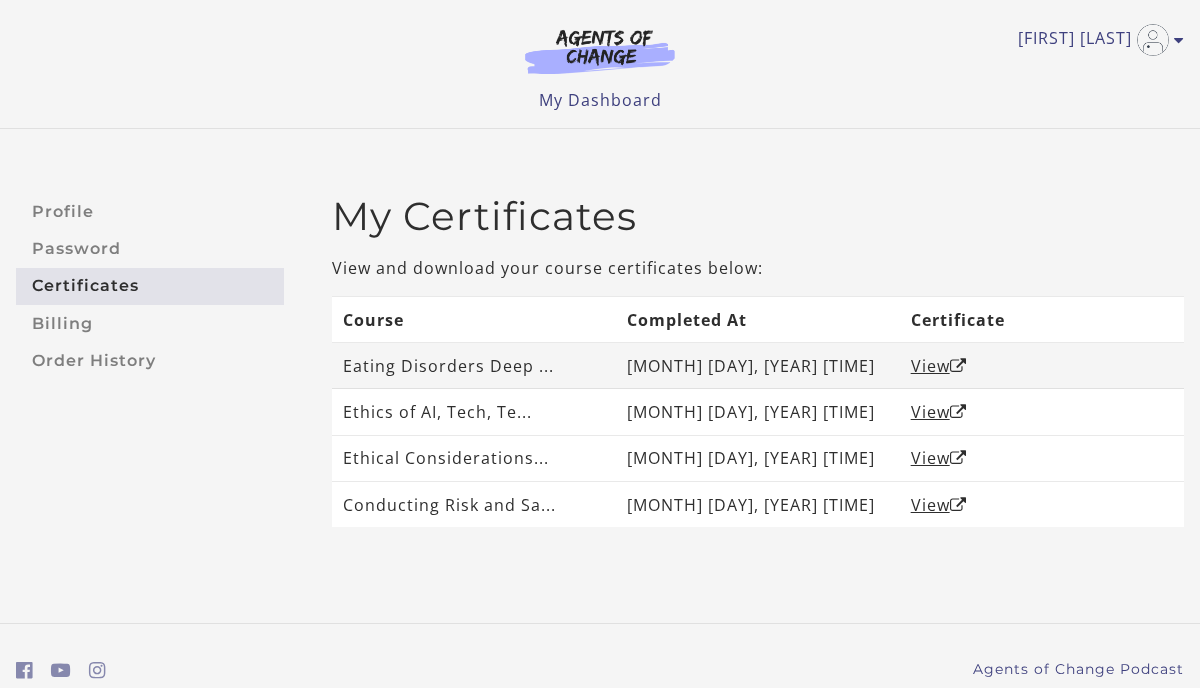 click on "View" at bounding box center [1042, 366] 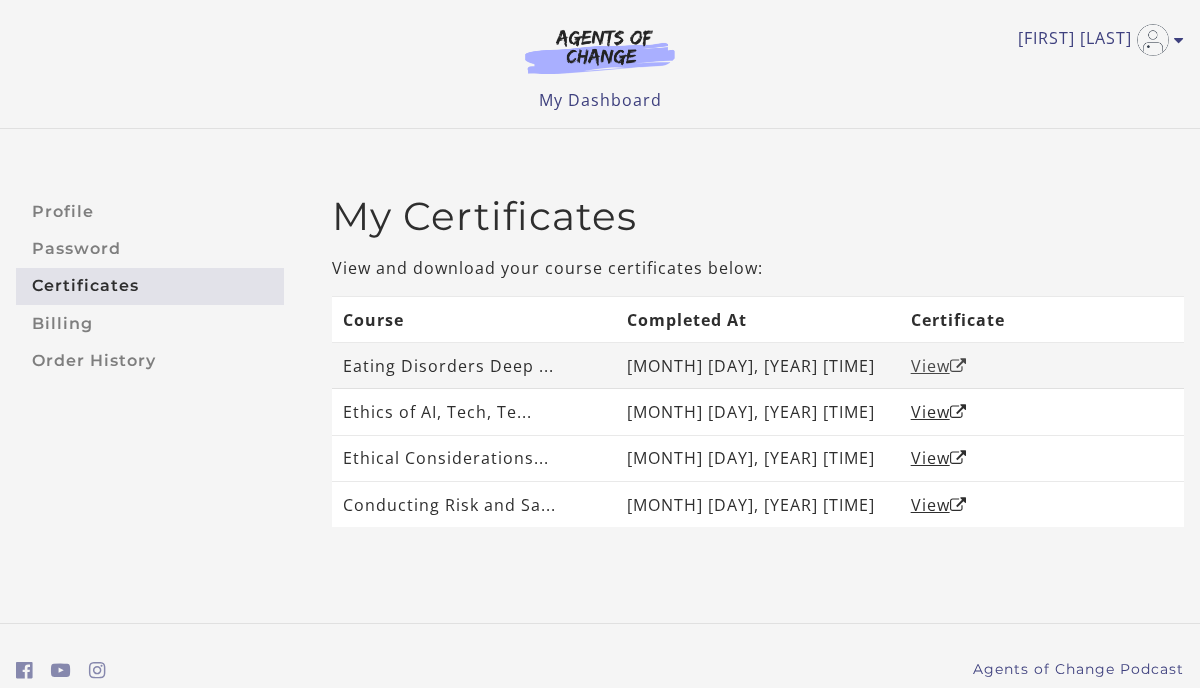 click on "View" at bounding box center (939, 366) 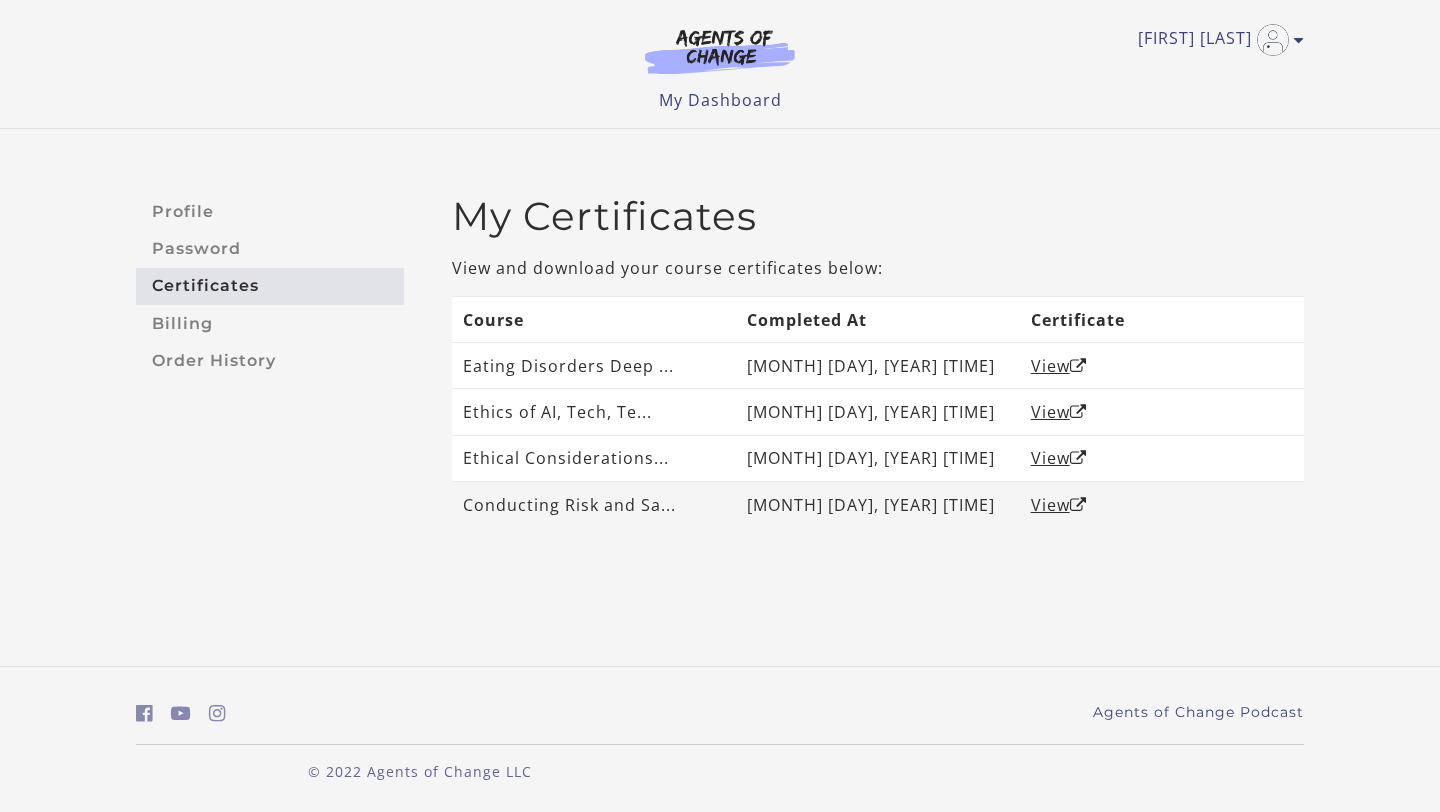 click on "Conducting Risk and Sa..." at bounding box center (594, 505) 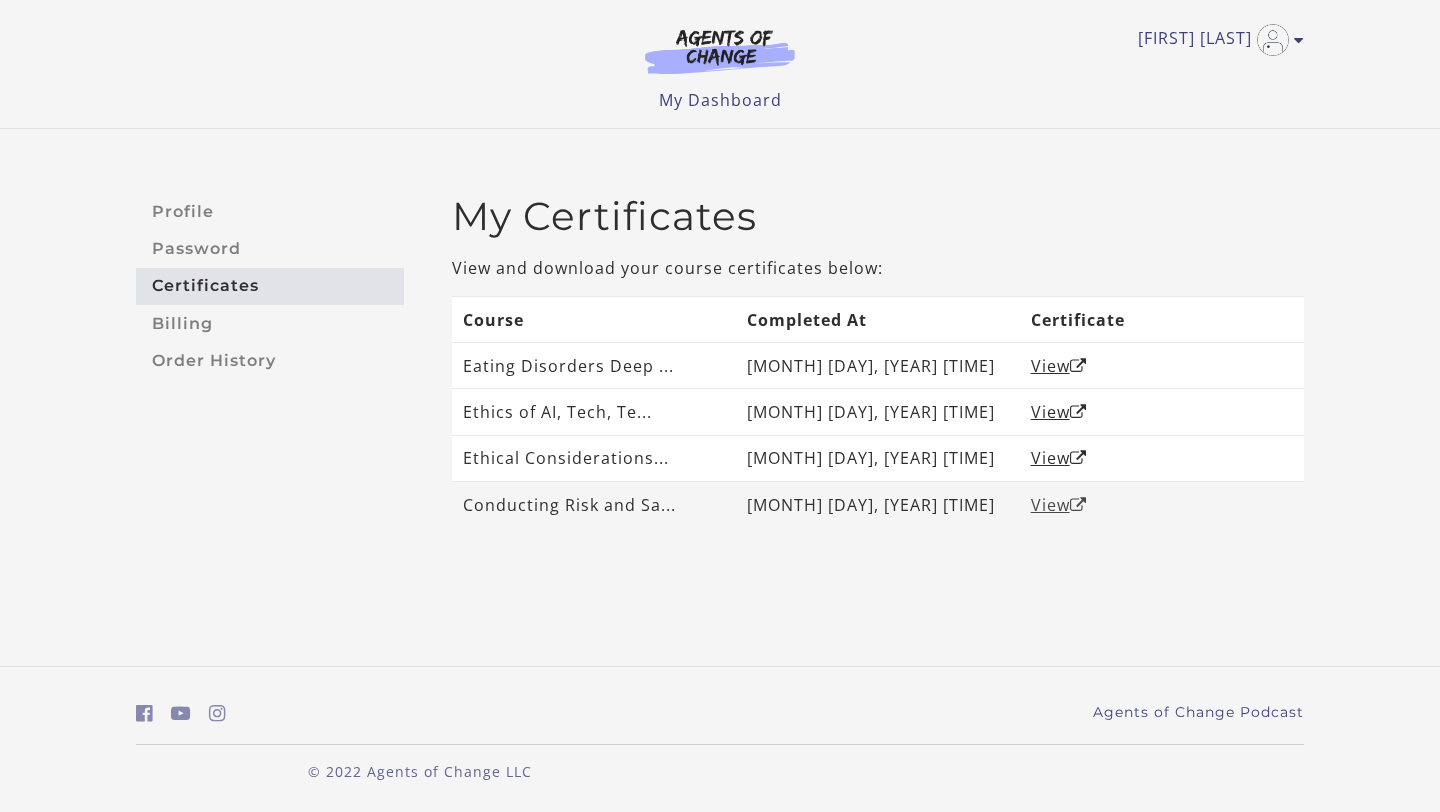 click on "View" at bounding box center [1059, 505] 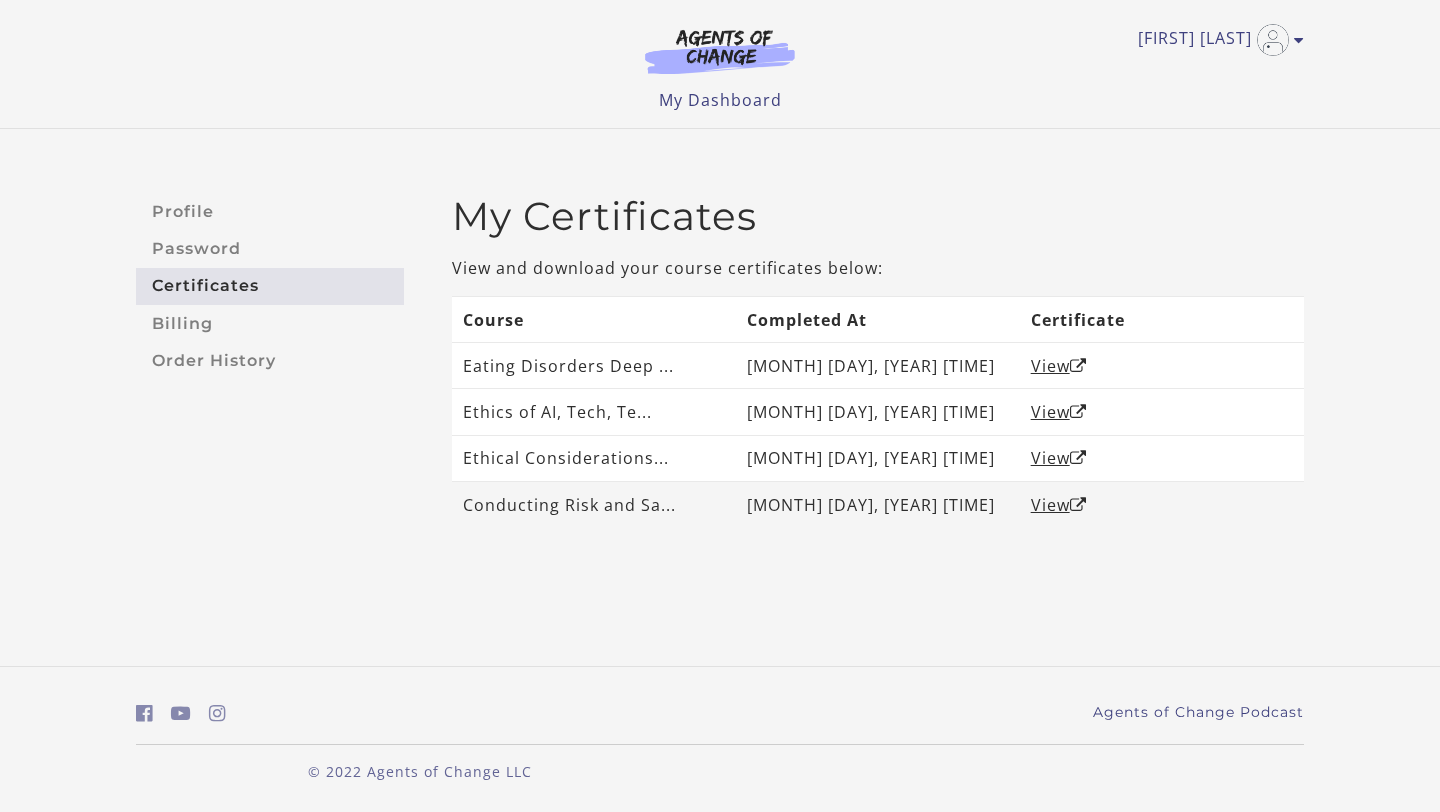 click on "Conducting Risk and Sa..." at bounding box center [594, 505] 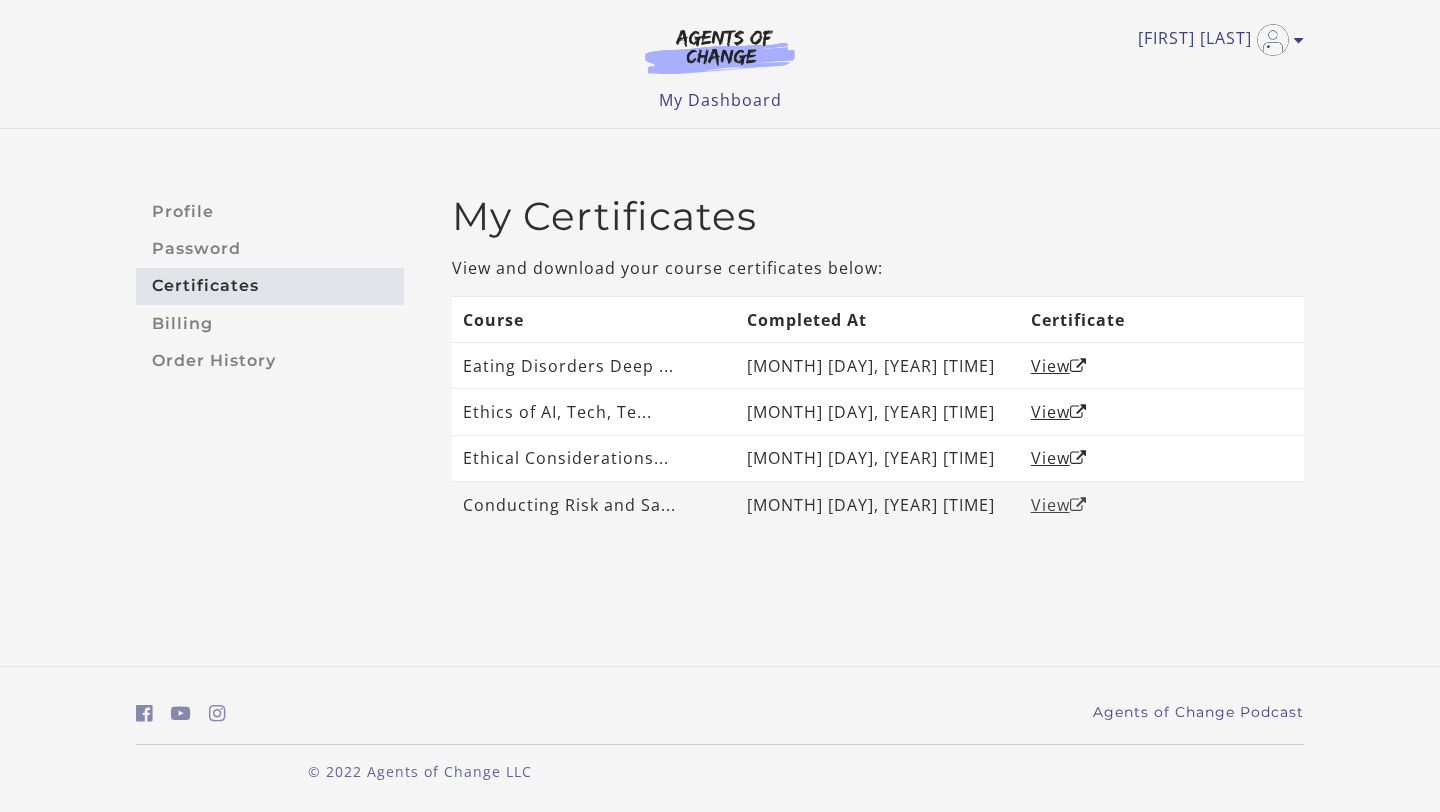 click on "View" at bounding box center [1059, 505] 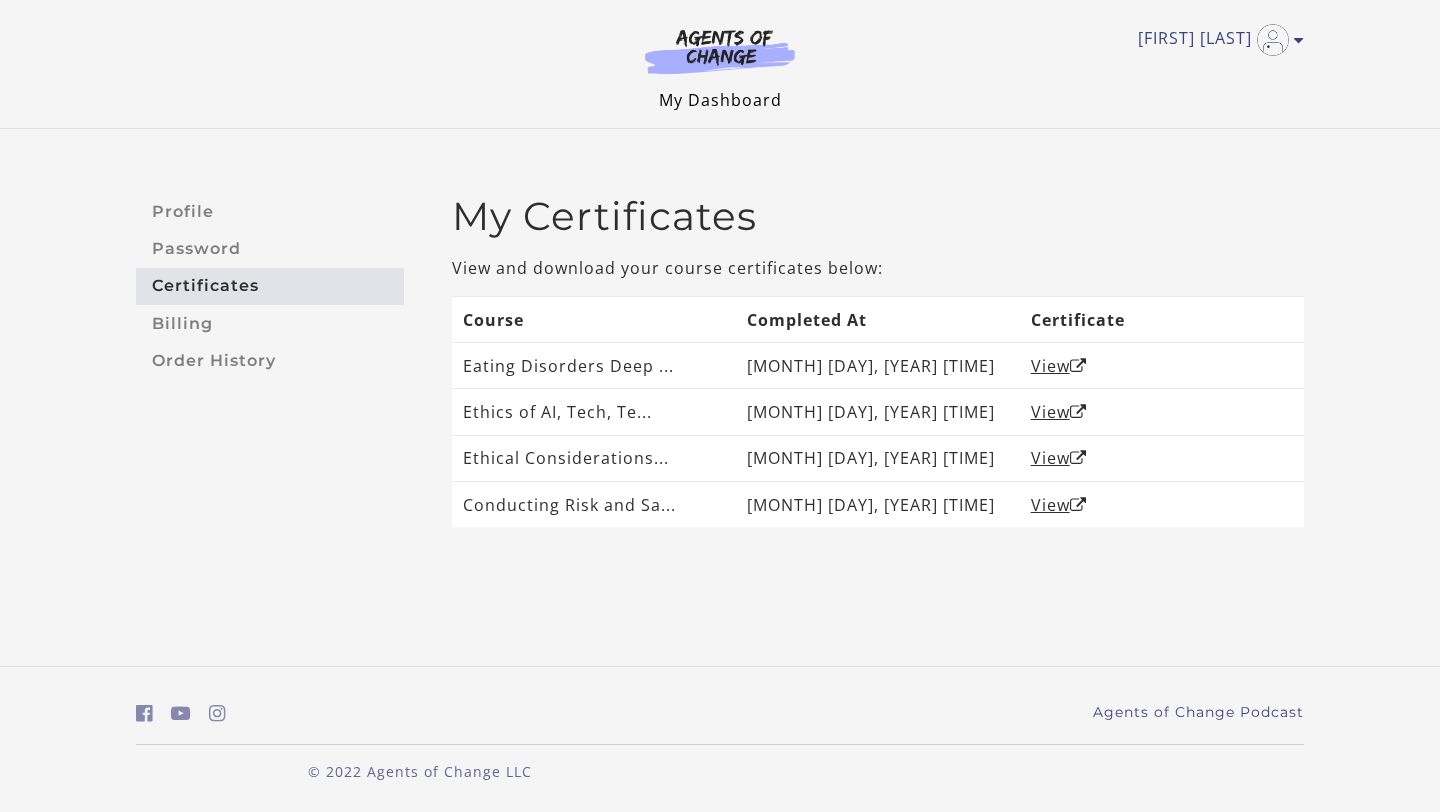 click on "My Dashboard" at bounding box center (720, 100) 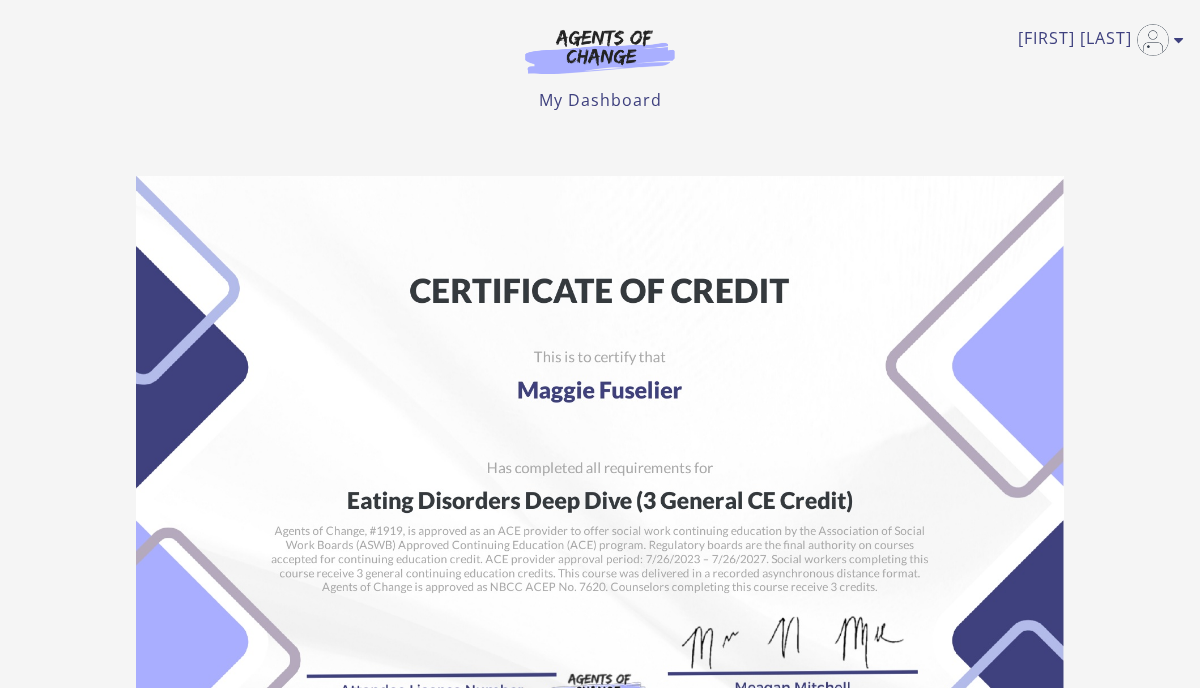 scroll, scrollTop: 0, scrollLeft: 0, axis: both 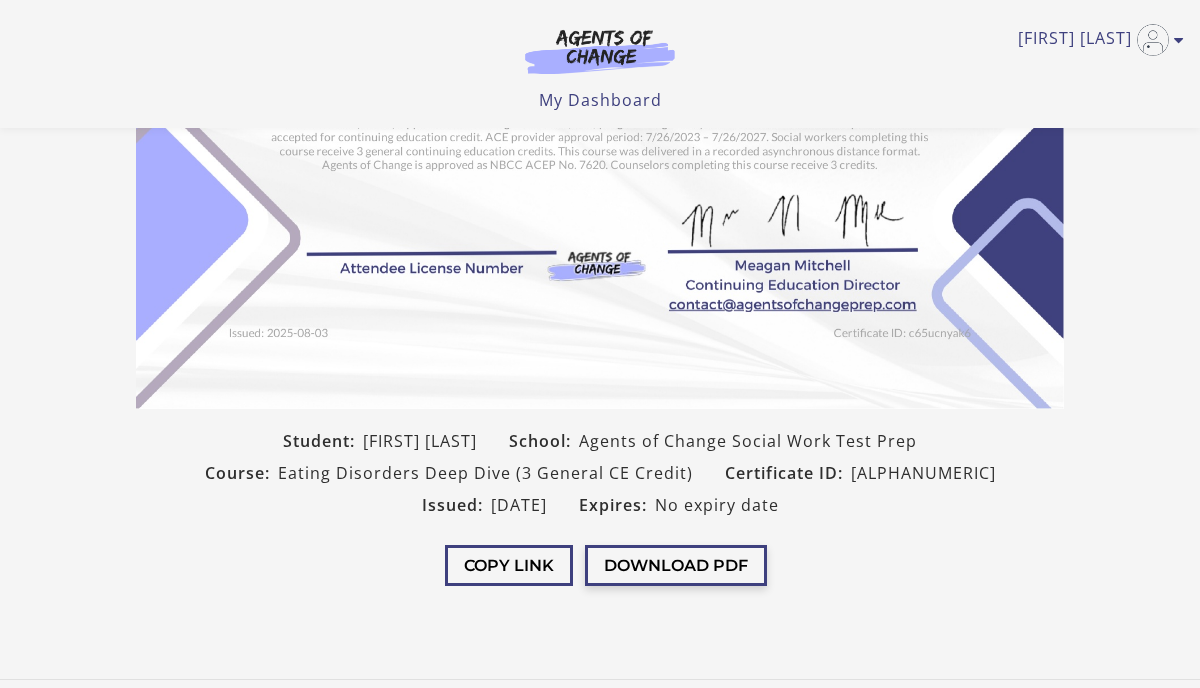 click on "Download PDF" at bounding box center (676, 565) 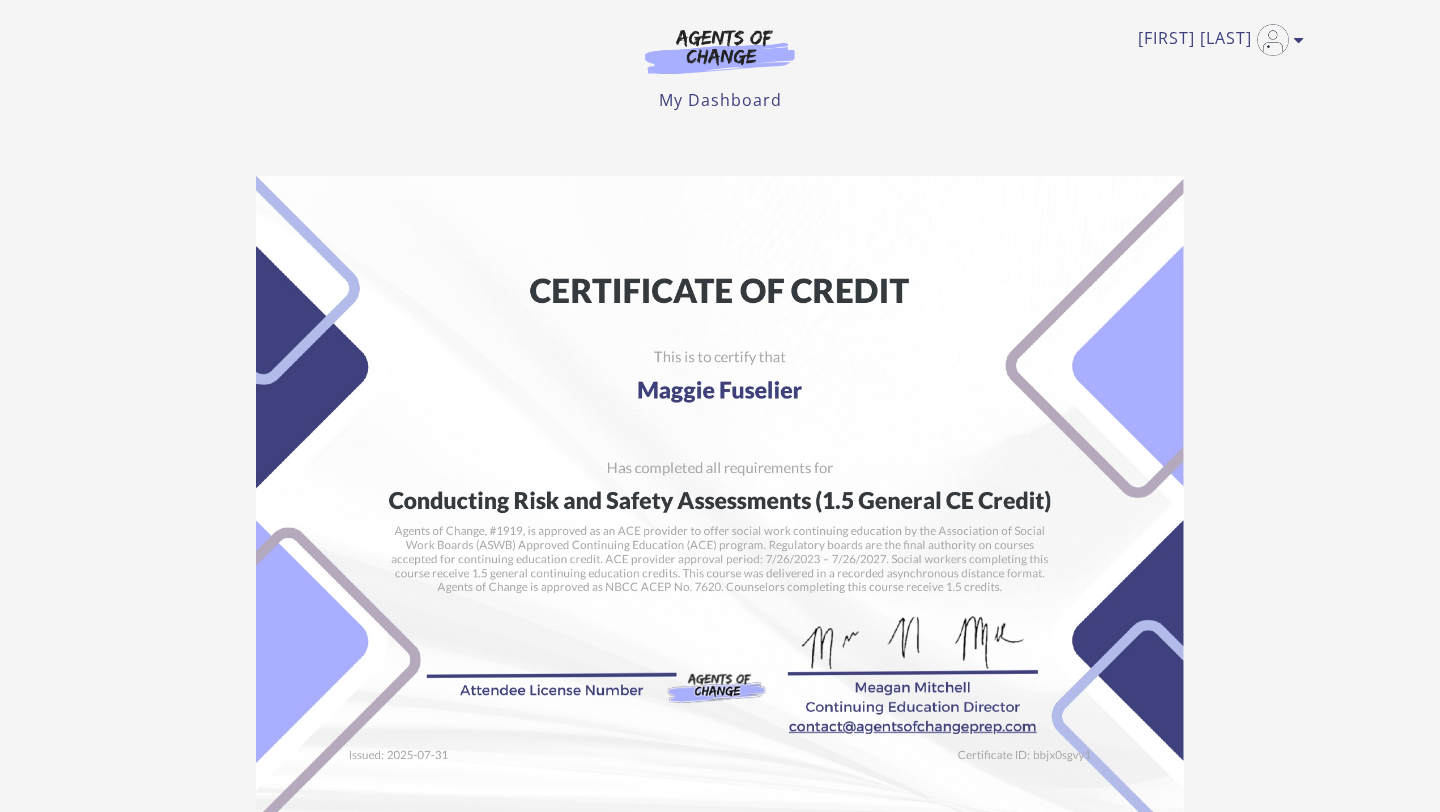 scroll, scrollTop: 0, scrollLeft: 0, axis: both 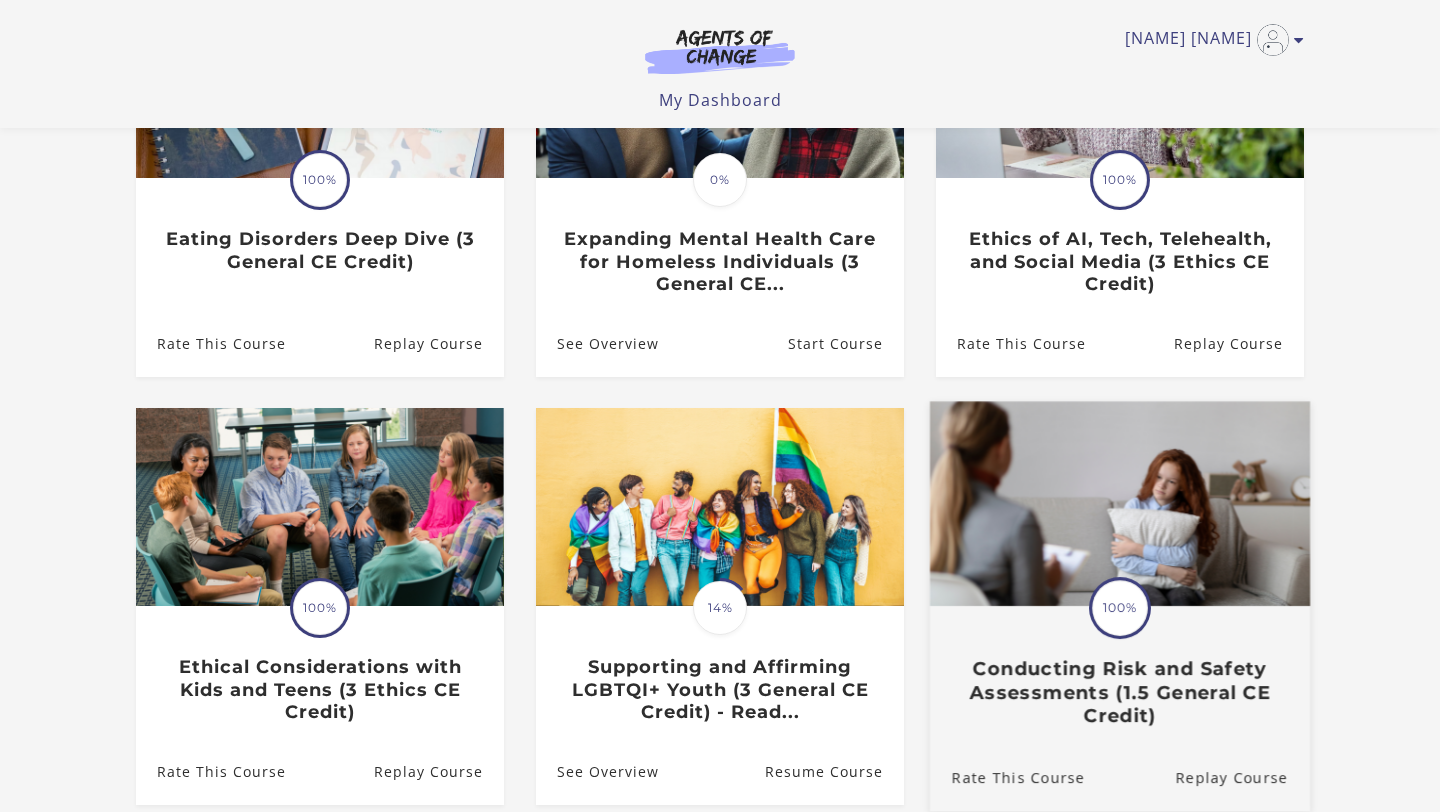 click on "Translation missing: en.liquid.partials.dashboard_course_card.progress_description: 100%
100%
Conducting Risk and Safety Assessments (1.5 General CE Credit)" at bounding box center (1120, 667) 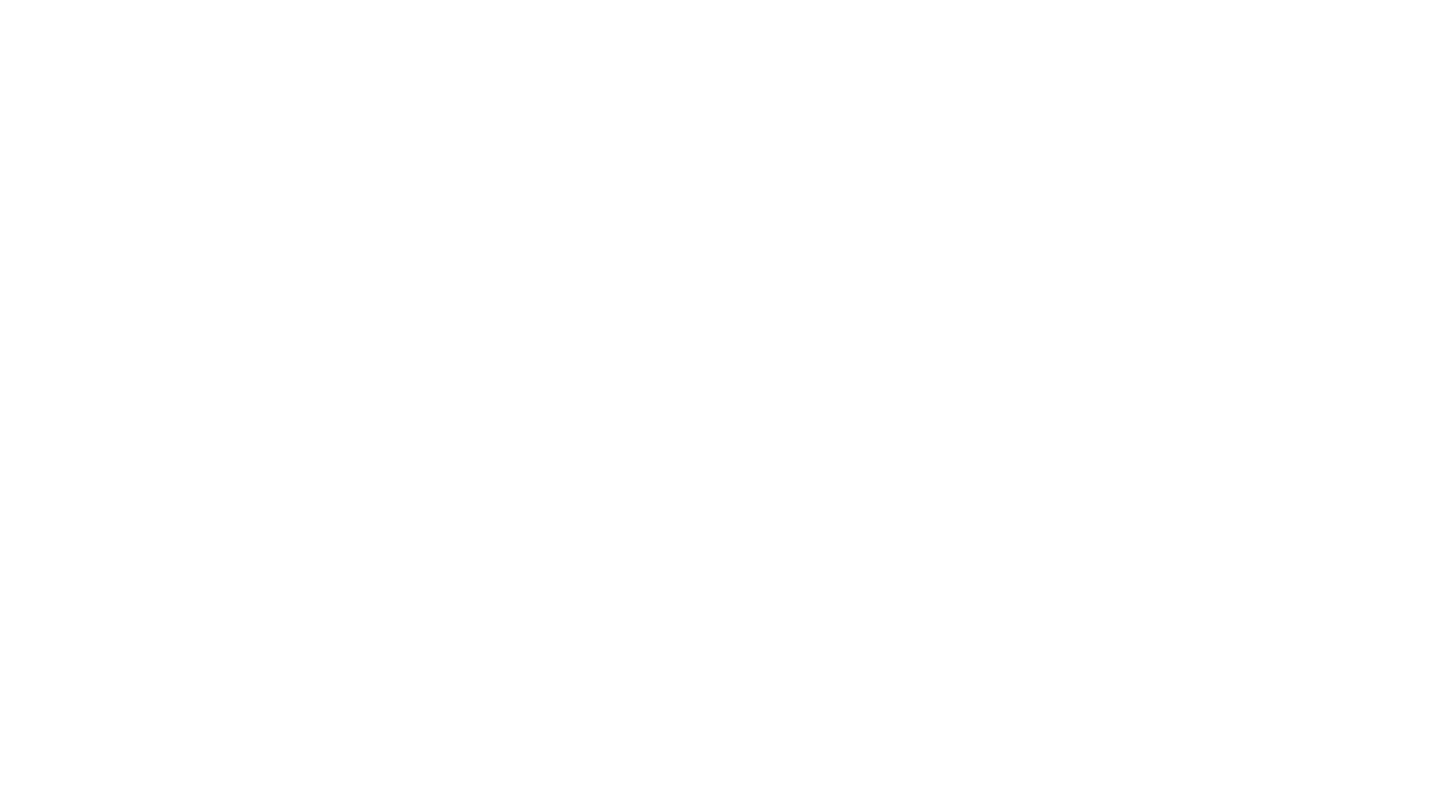 scroll, scrollTop: 0, scrollLeft: 0, axis: both 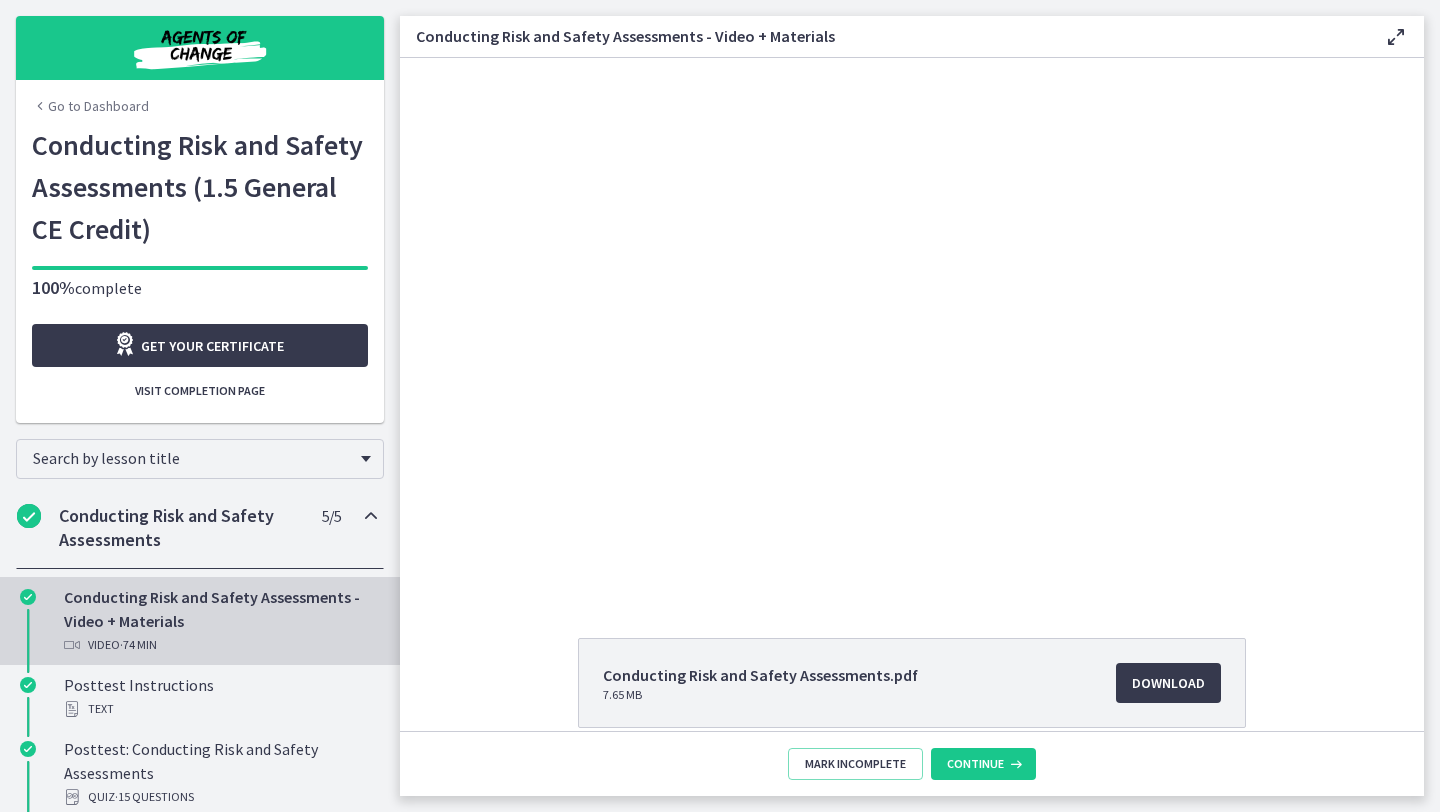 click on "Conducting Risk and Safety Assessments" at bounding box center (181, 528) 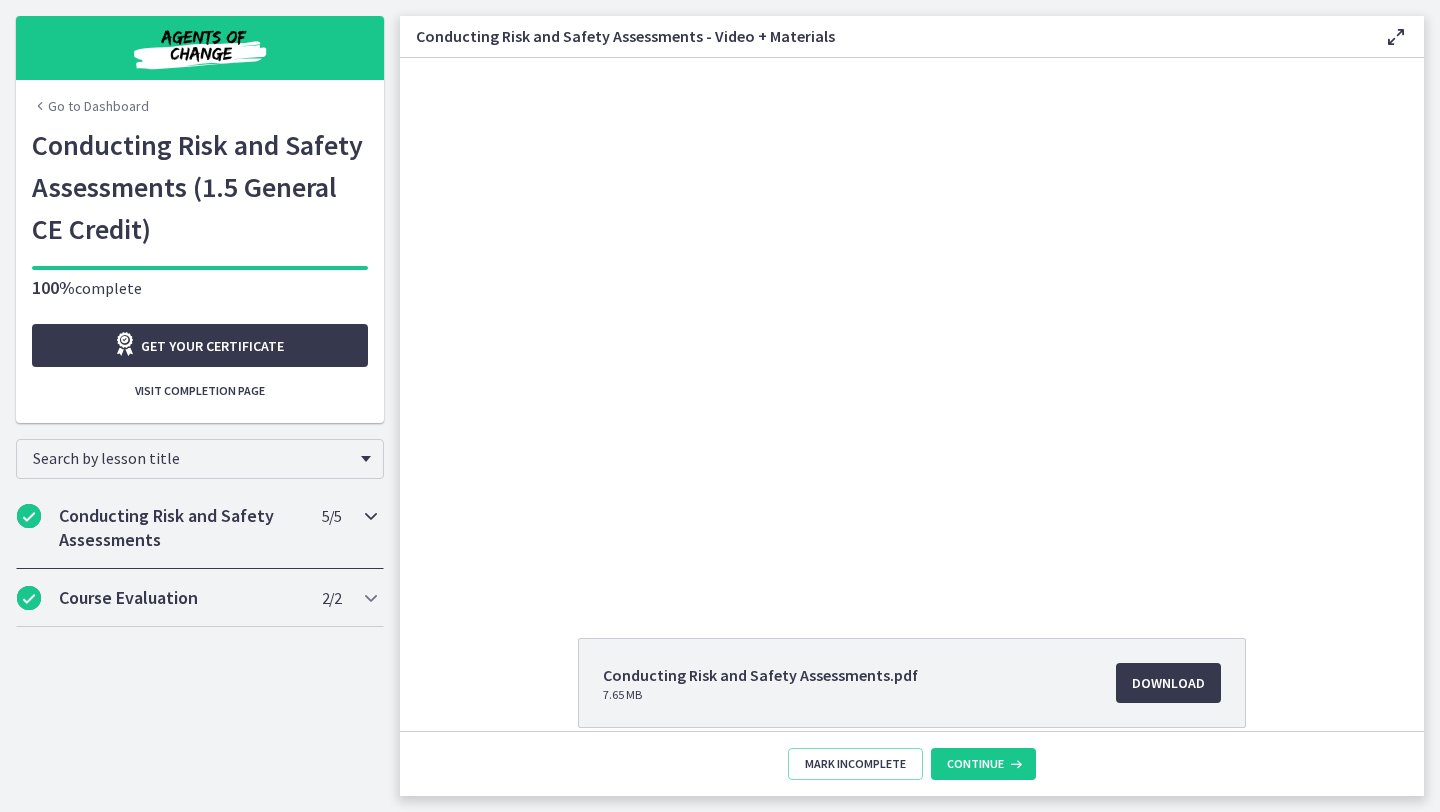 click on "Conducting Risk and Safety Assessments
5  /  5
Completed" at bounding box center [200, 528] 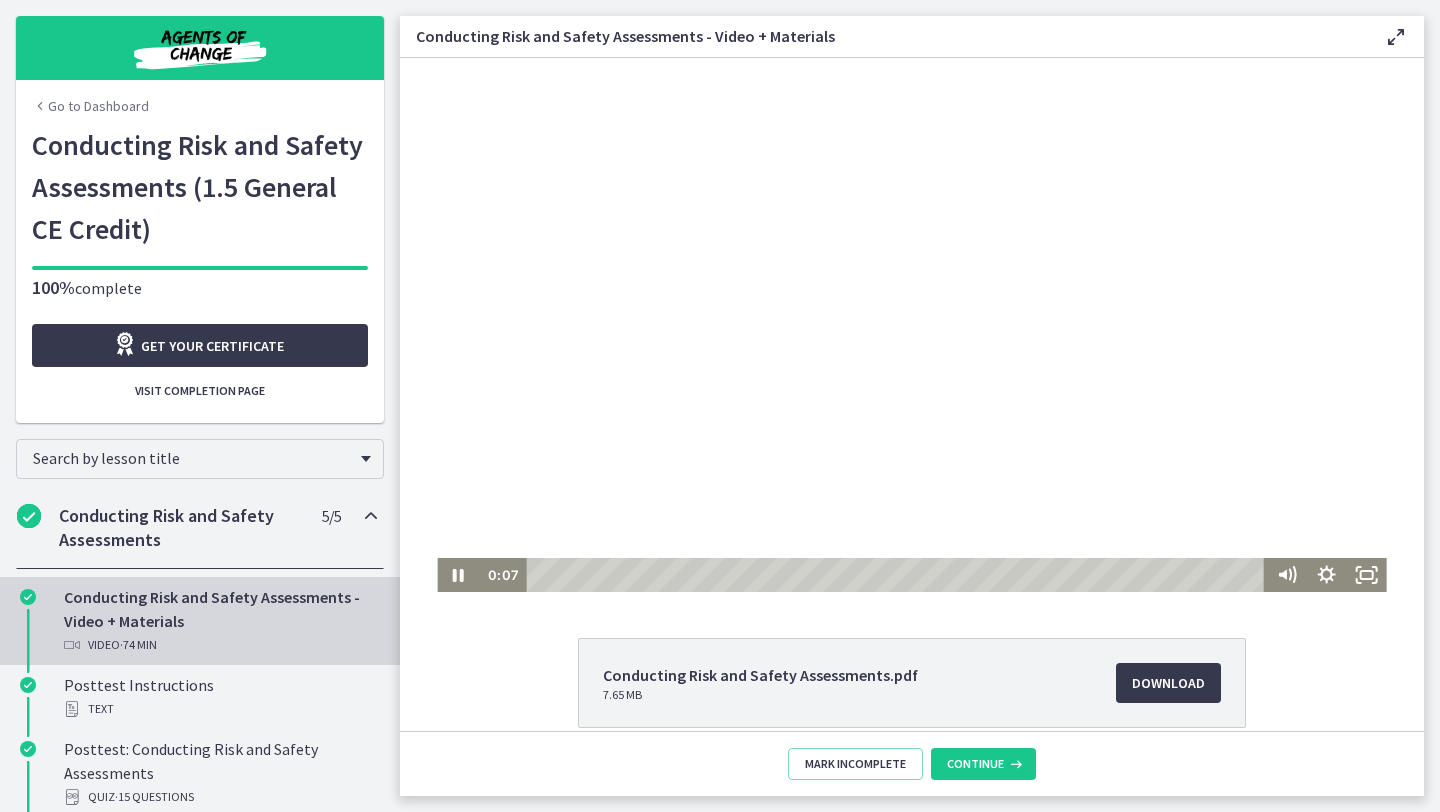 click at bounding box center (911, 325) 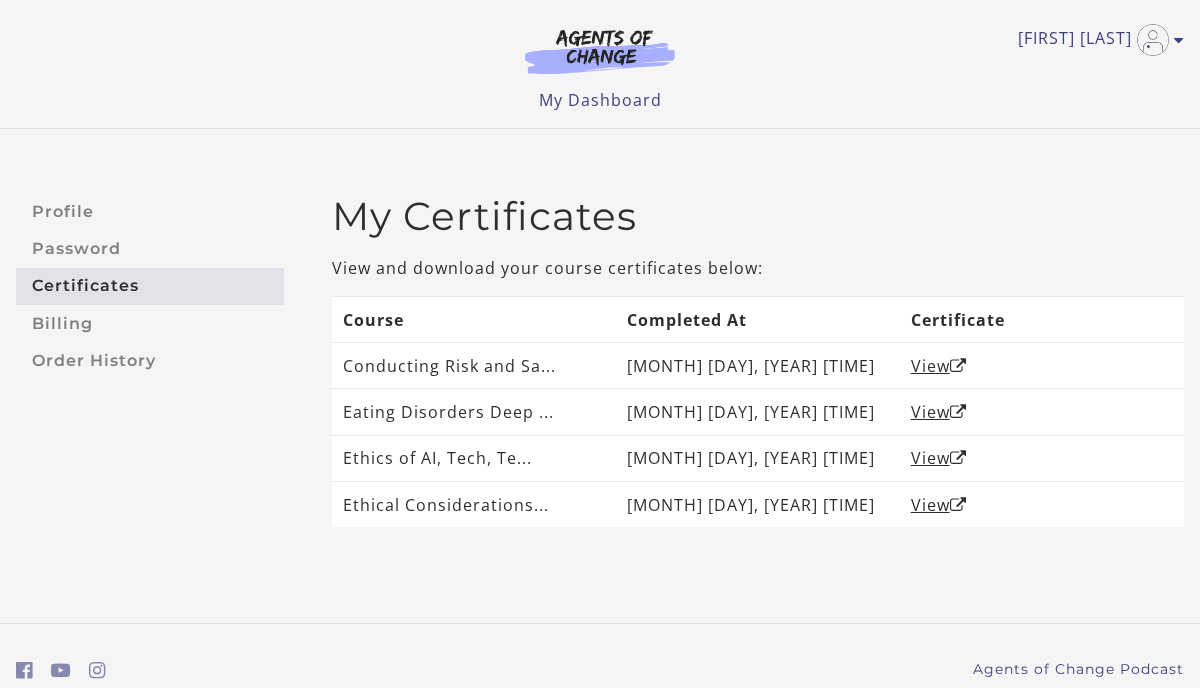 scroll, scrollTop: 0, scrollLeft: 0, axis: both 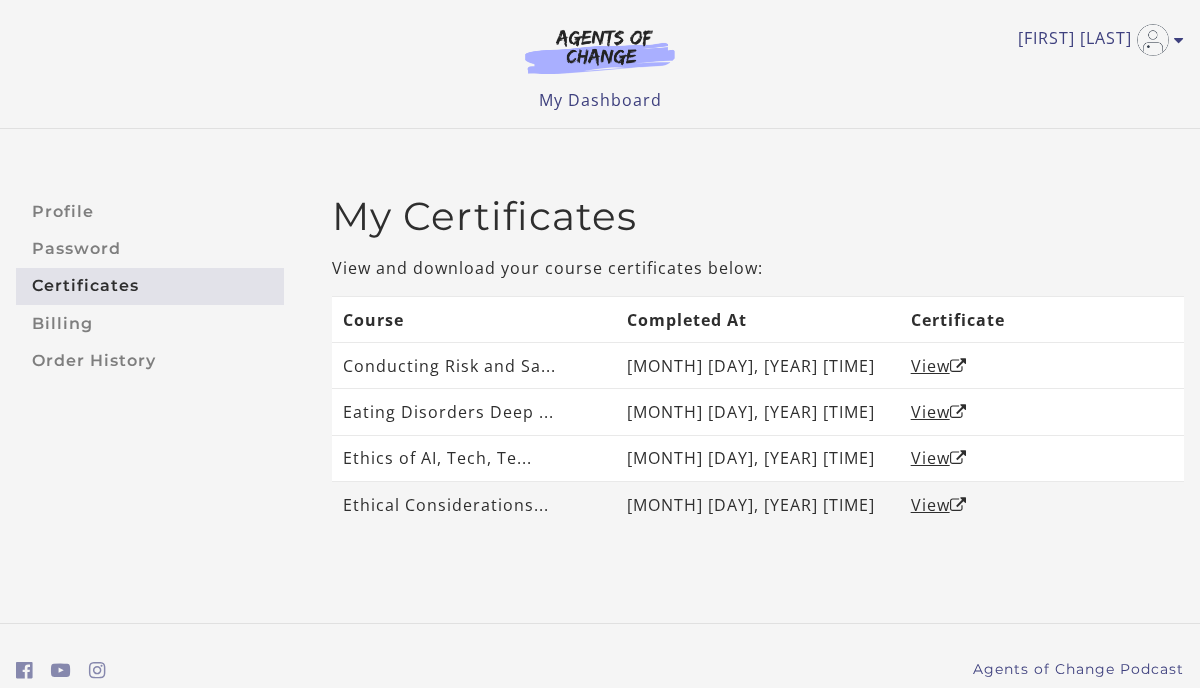click on "Ethical Considerations..." at bounding box center [474, 505] 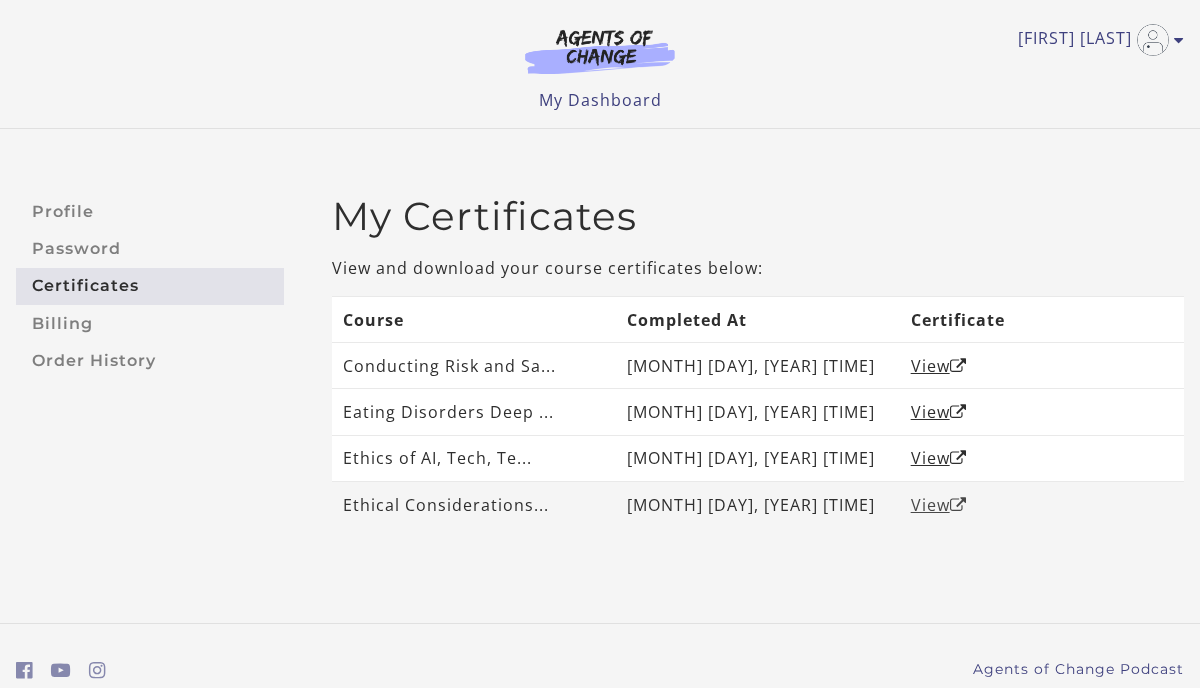 click on "View" at bounding box center [939, 505] 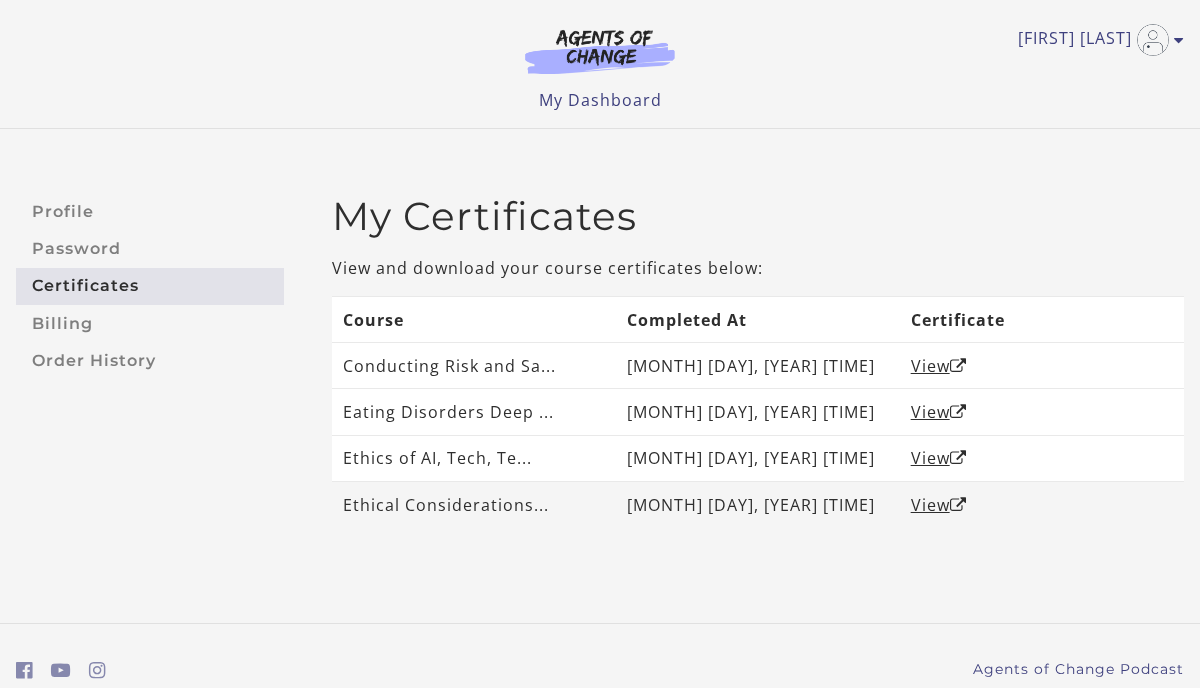 click on "Ethical Considerations..." at bounding box center [474, 505] 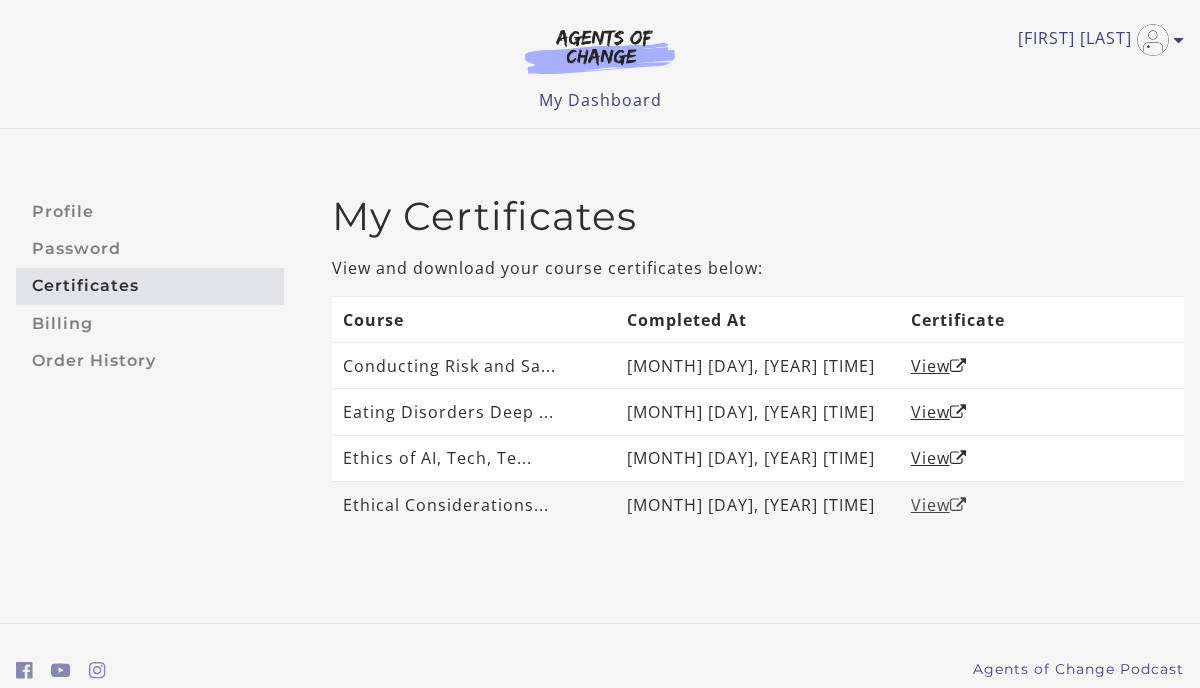 click on "View" at bounding box center [939, 505] 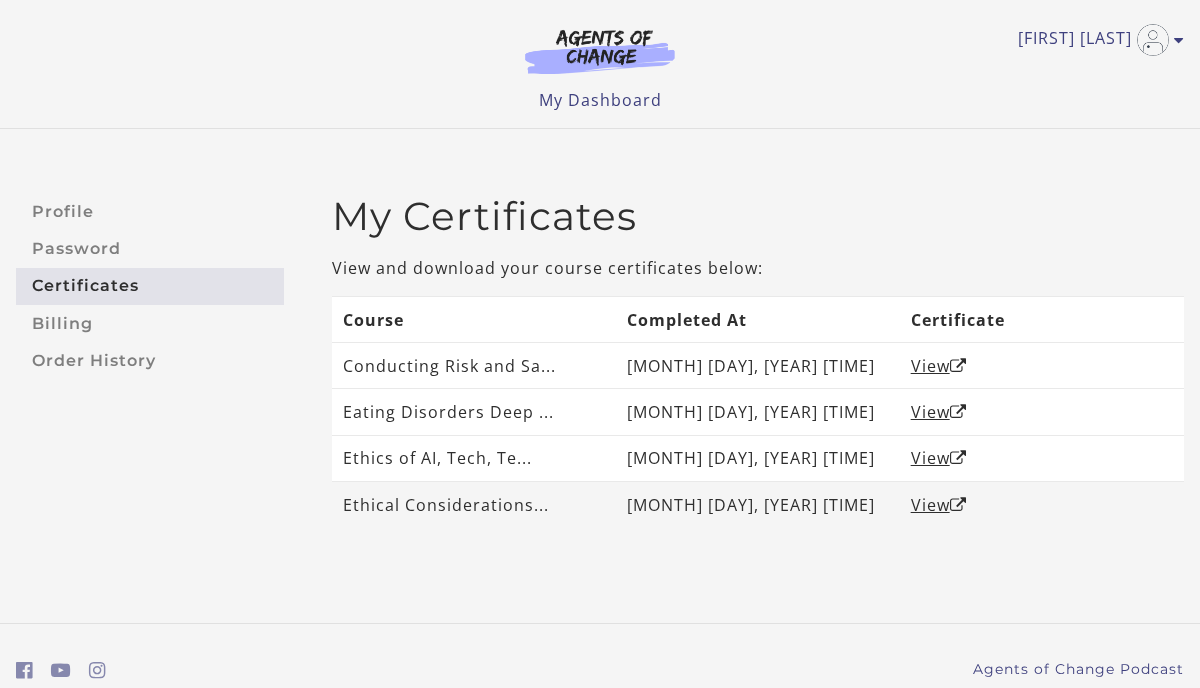 click on "Ethical Considerations..." at bounding box center (474, 505) 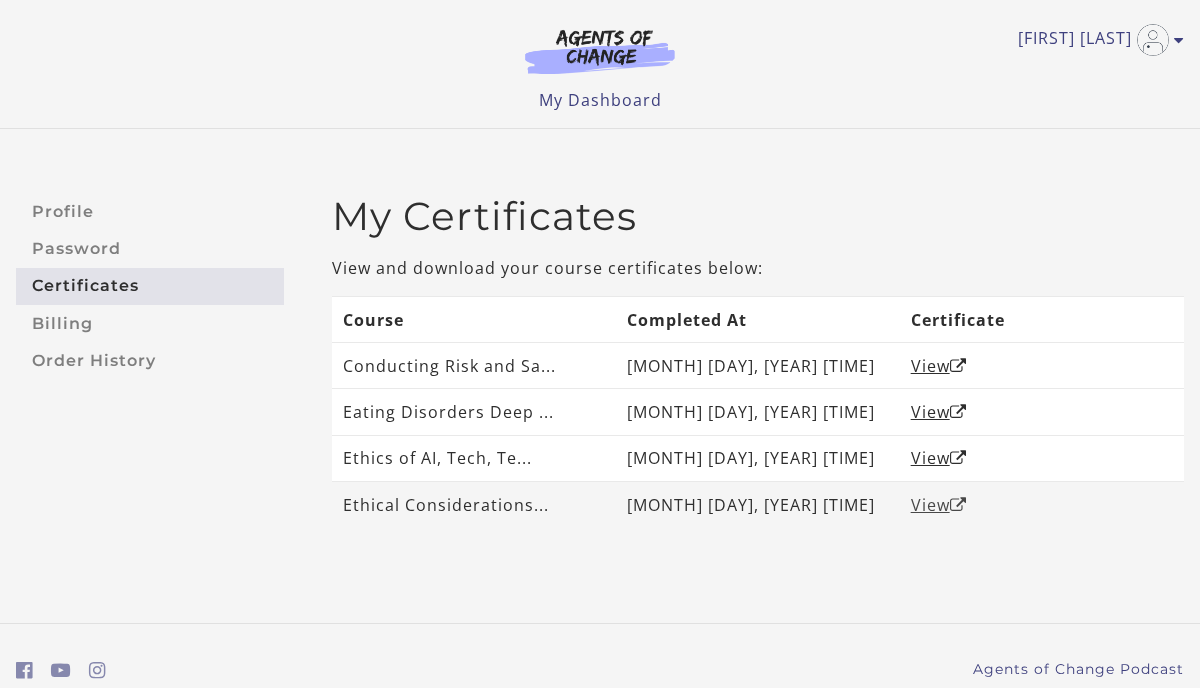 click on "View" at bounding box center (939, 505) 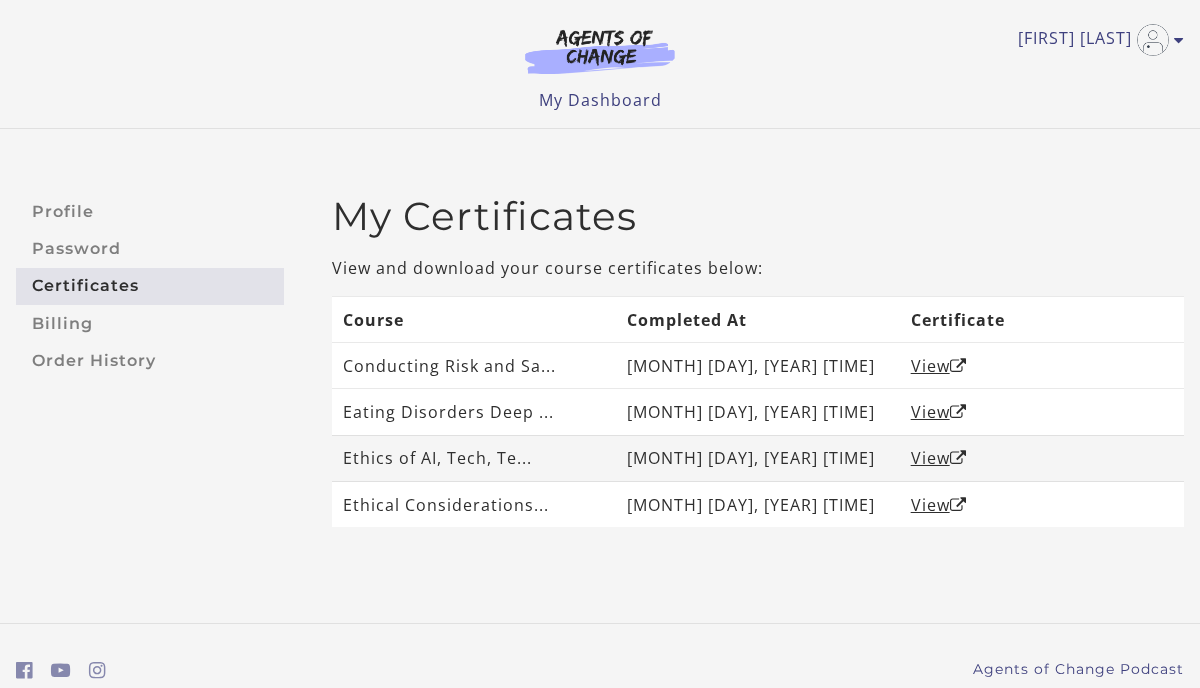 click on "Ethics of AI, Tech, Te..." at bounding box center [474, 458] 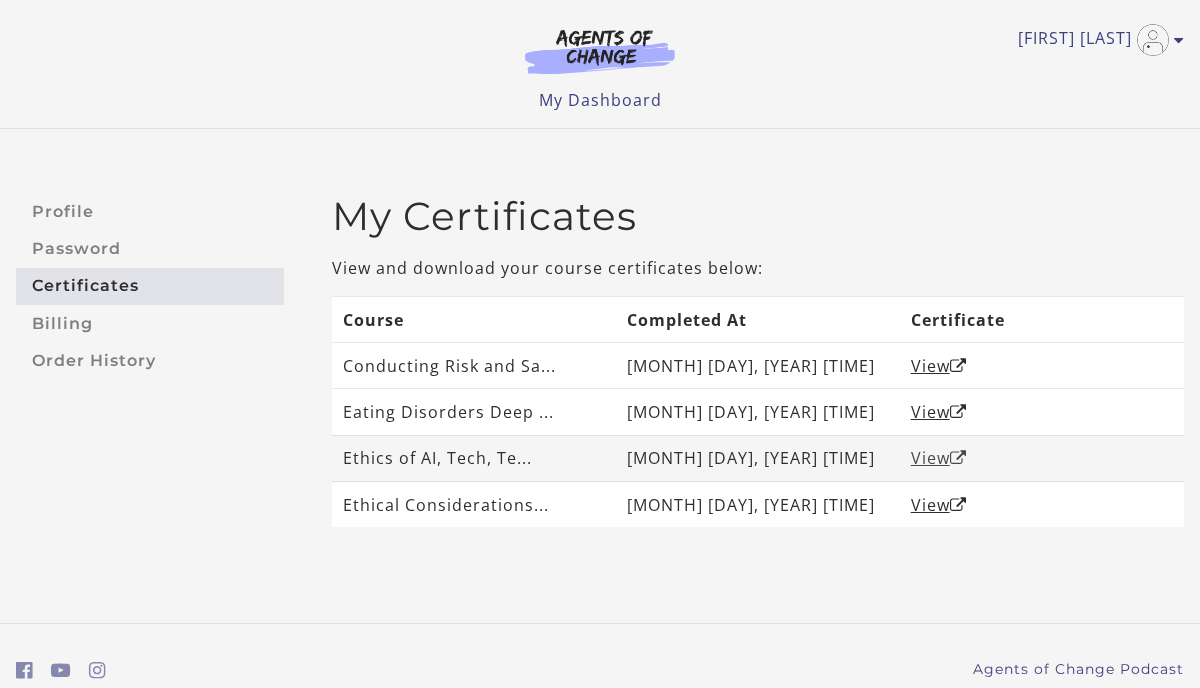 click on "View" at bounding box center [939, 458] 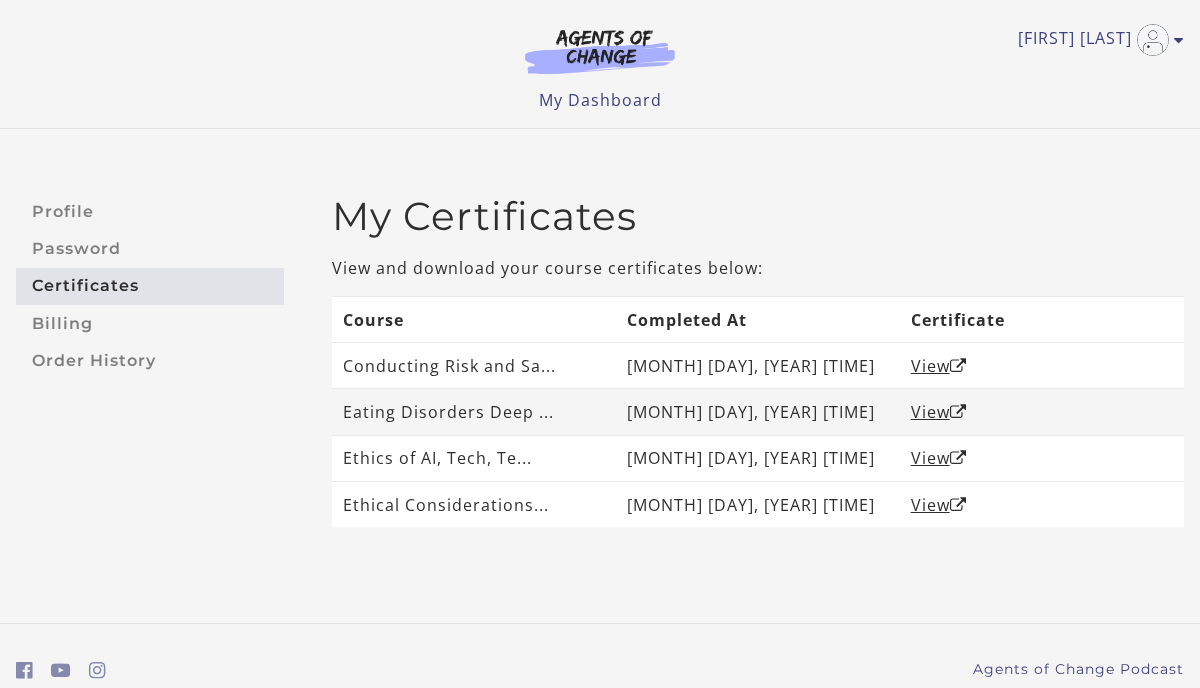 click on "Eating Disorders Deep ..." at bounding box center [474, 412] 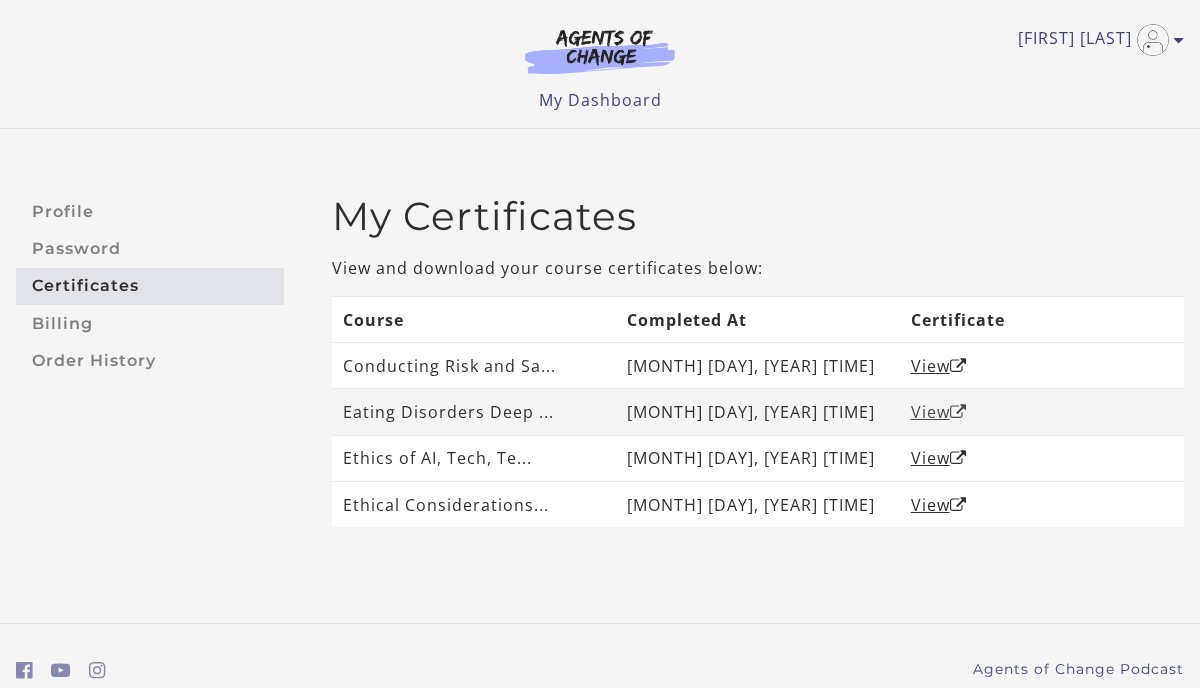 click on "View" at bounding box center (939, 412) 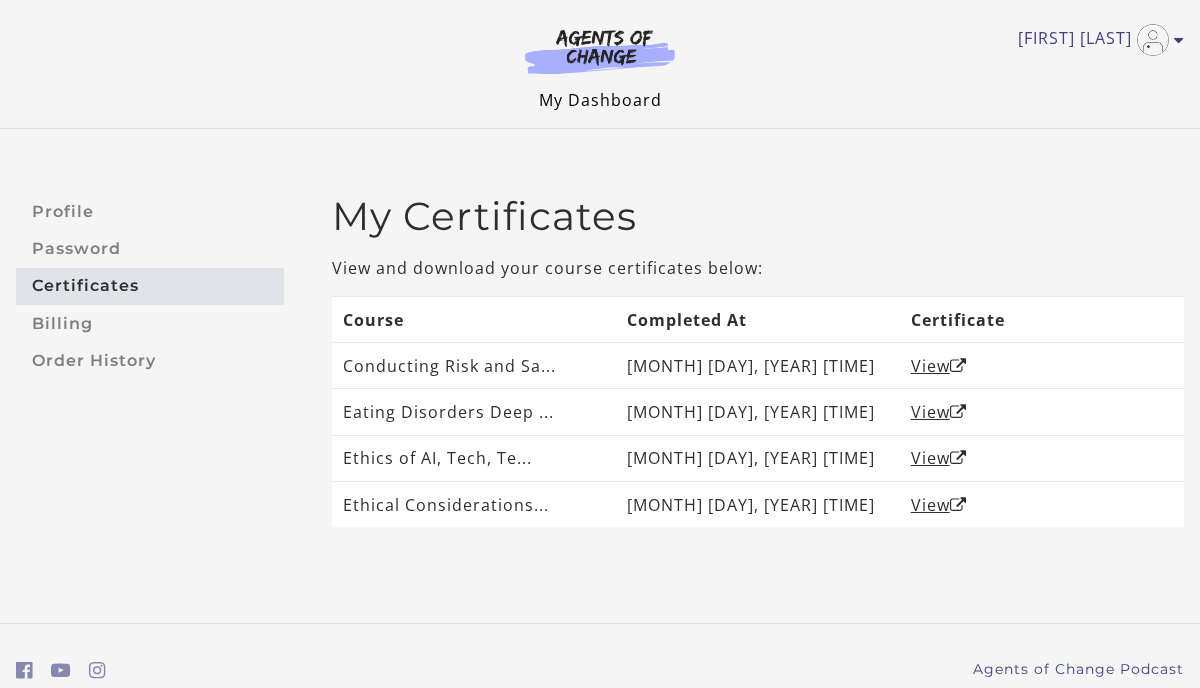 click on "My Dashboard" at bounding box center [600, 100] 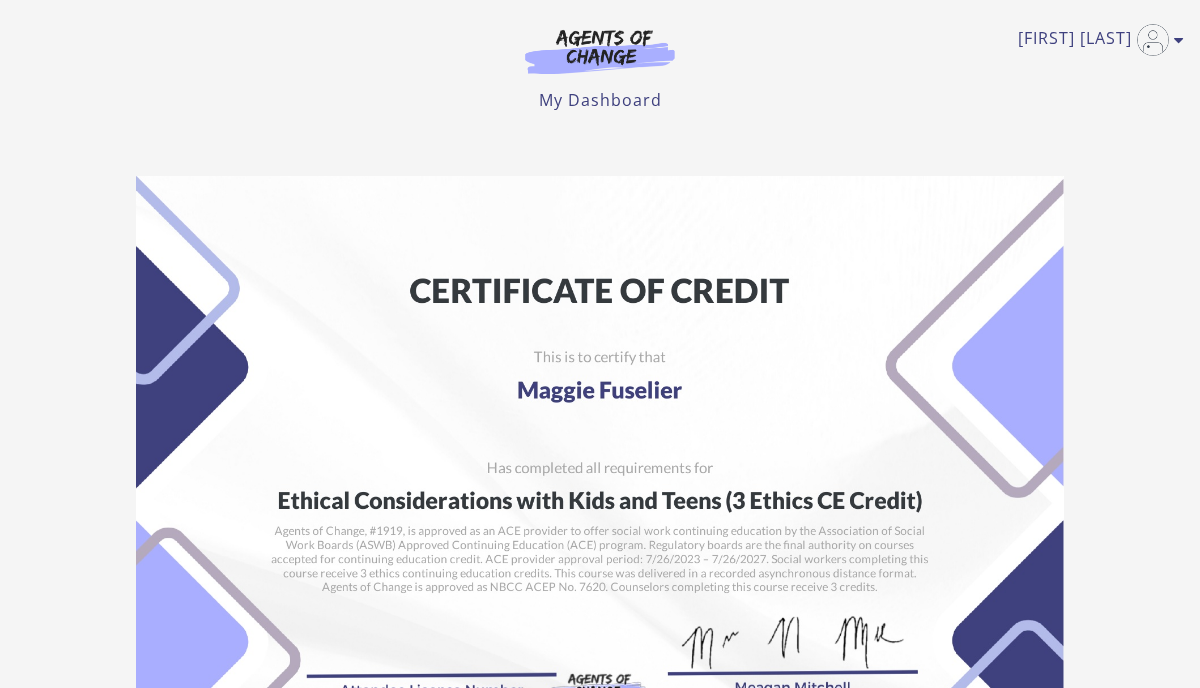 scroll, scrollTop: 0, scrollLeft: 0, axis: both 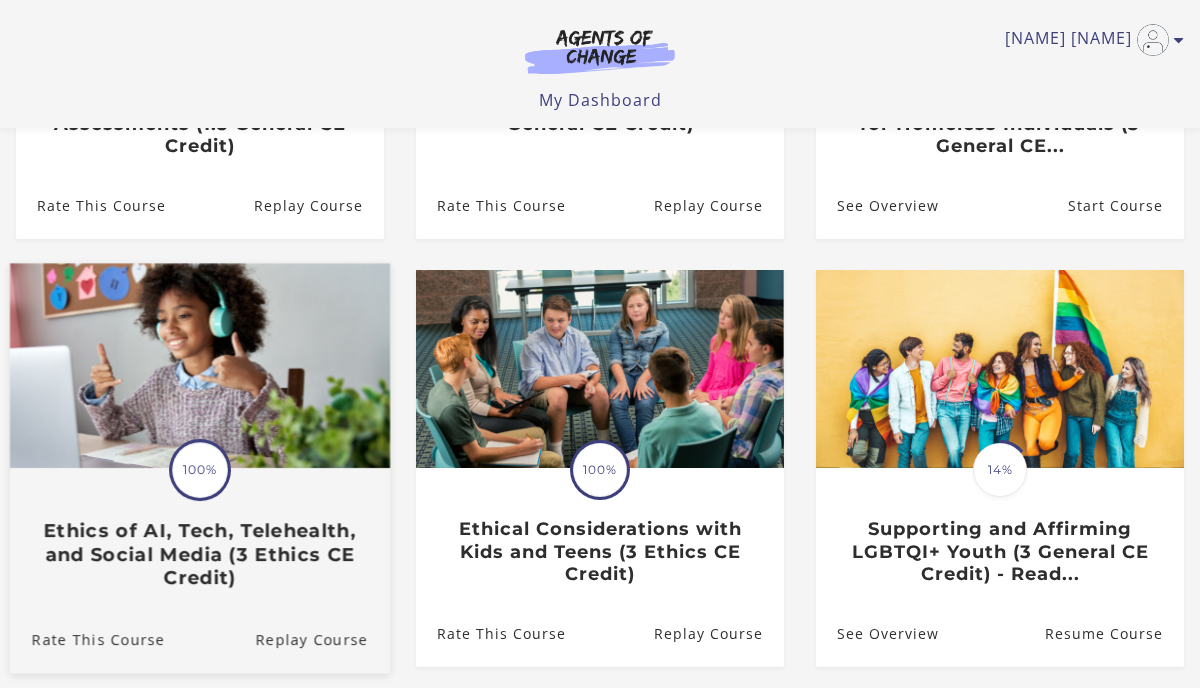 click on "Translation missing: en.liquid.partials.dashboard_course_card.progress_description: 100%
100%
Ethics of AI, Tech, Telehealth, and Social Media (3 Ethics CE Credit)" at bounding box center (200, 529) 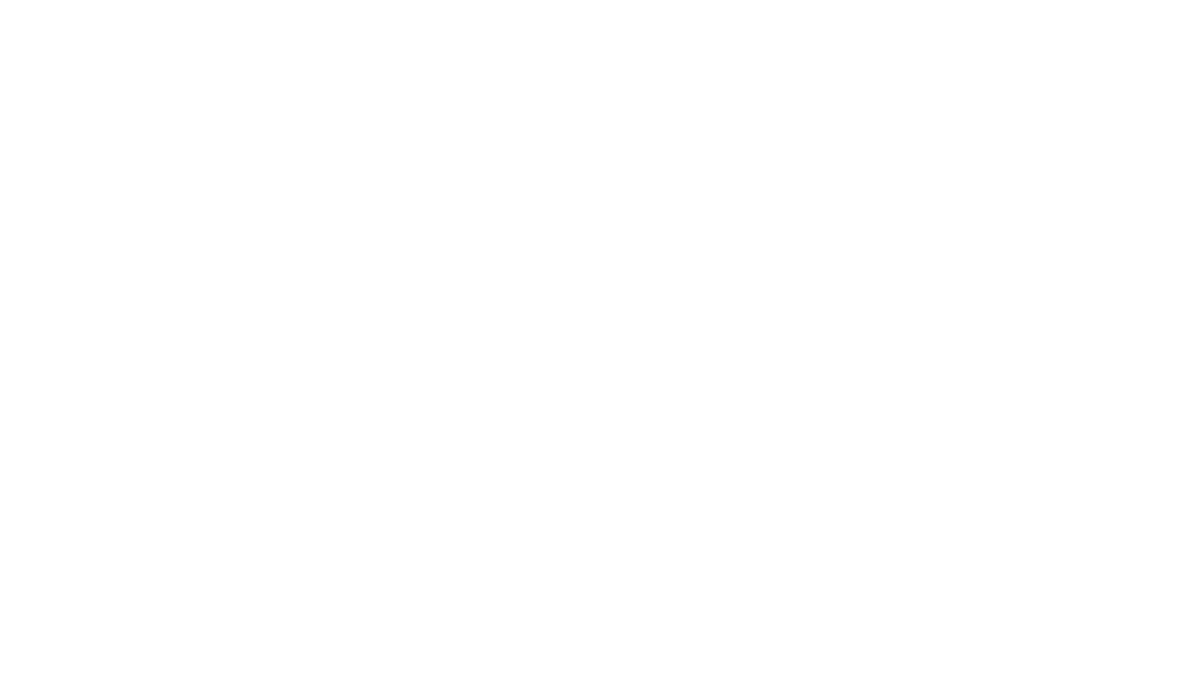 scroll, scrollTop: 0, scrollLeft: 0, axis: both 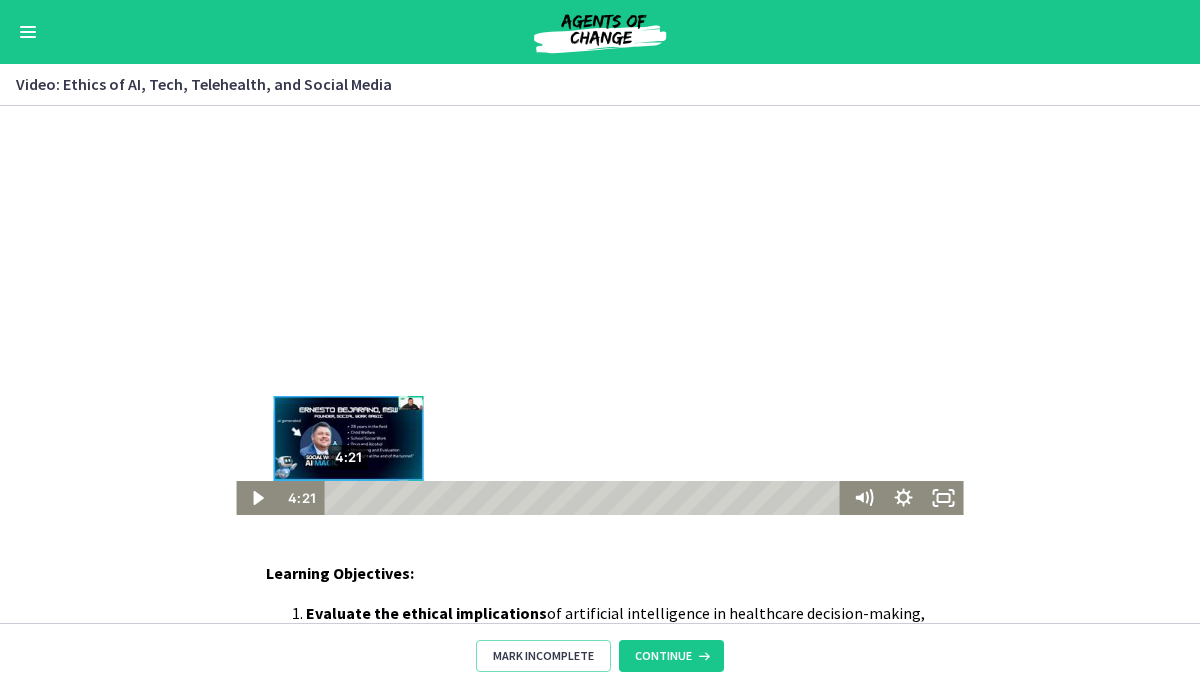 drag, startPoint x: 336, startPoint y: 494, endPoint x: 348, endPoint y: 494, distance: 12 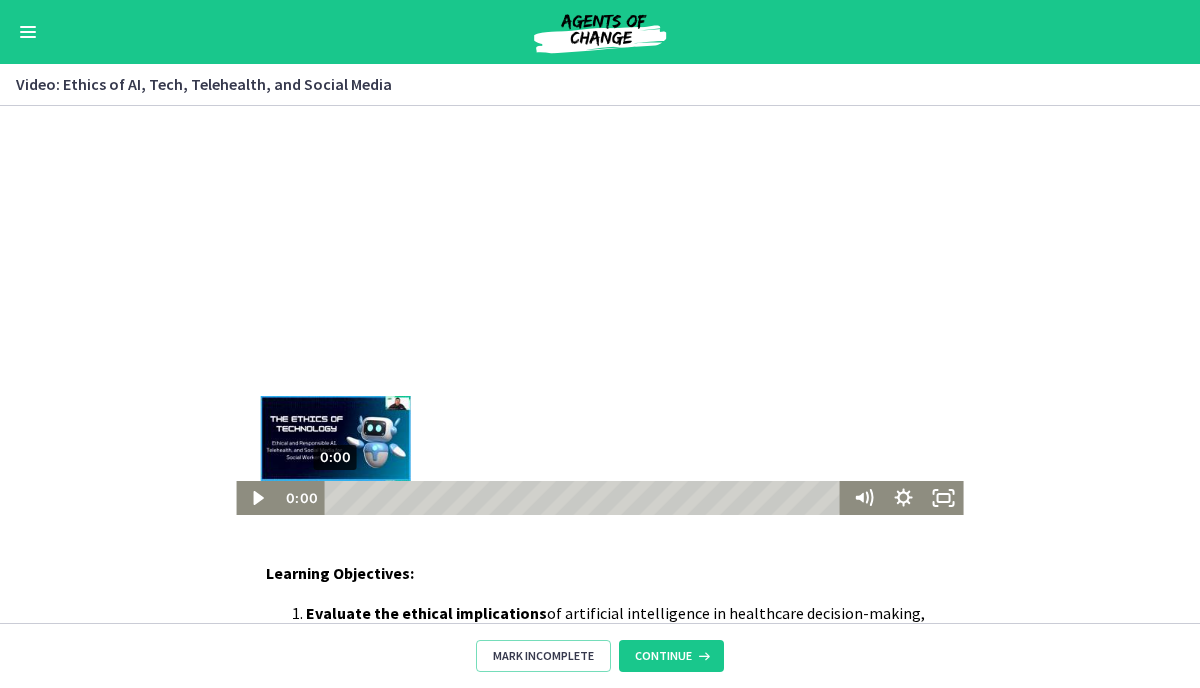 click at bounding box center (335, 497) 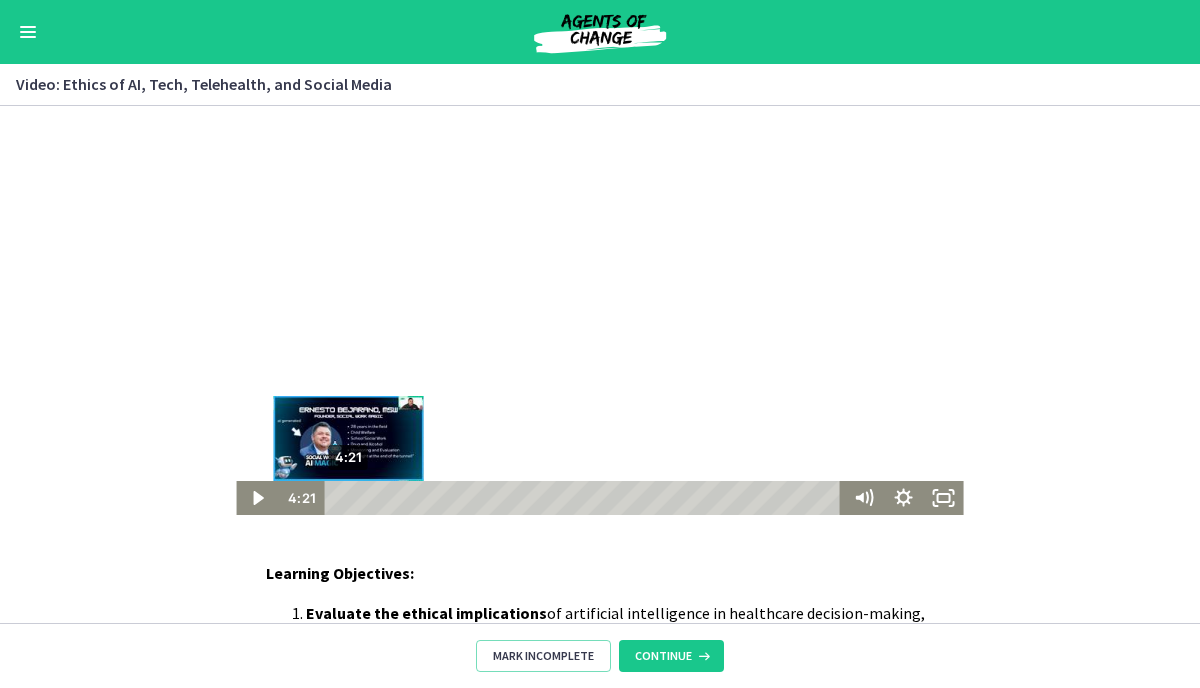 drag, startPoint x: 335, startPoint y: 493, endPoint x: 349, endPoint y: 493, distance: 14 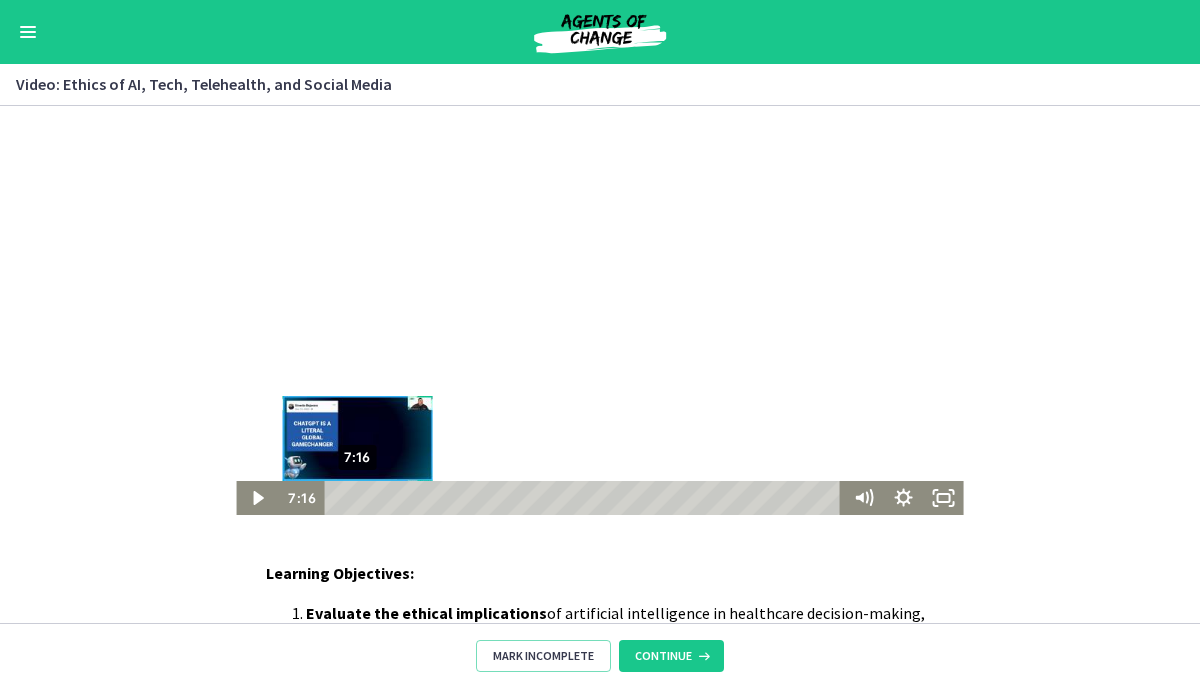 click at bounding box center (357, 497) 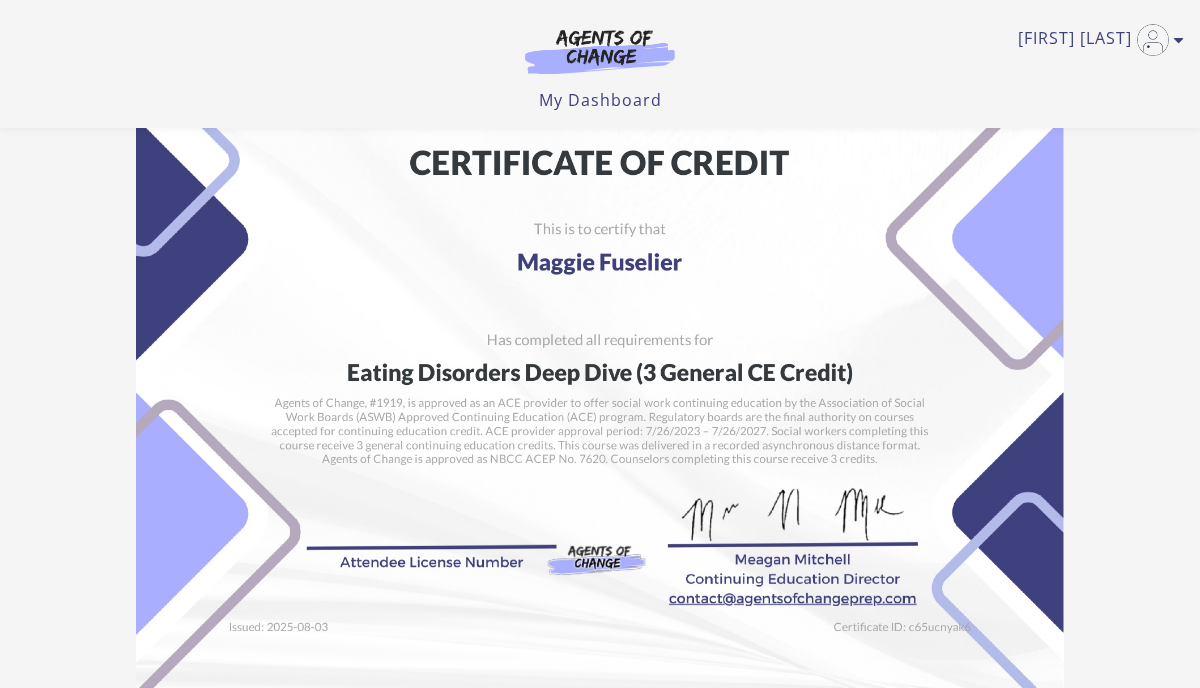 scroll, scrollTop: 97, scrollLeft: 0, axis: vertical 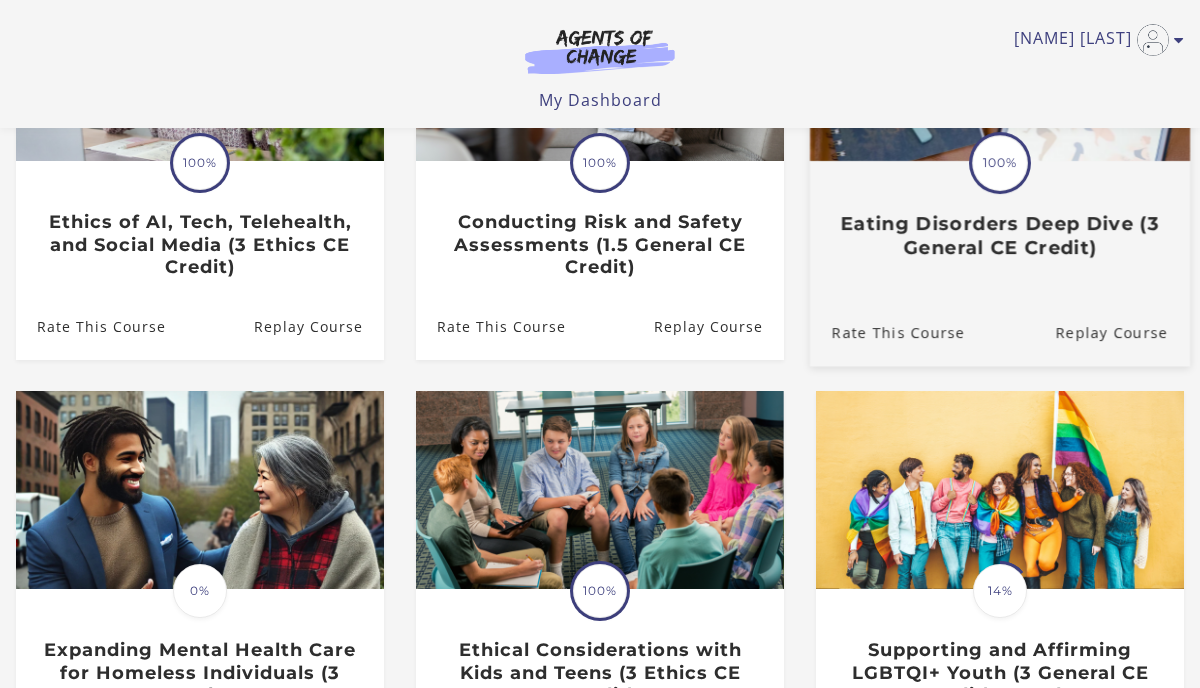 click on "Translation missing: en.liquid.partials.dashboard_course_card.progress_description: 100%
100%
Eating Disorders Deep Dive (3 General CE Credit)
Rate This Course
Replay Course" at bounding box center (1000, 161) 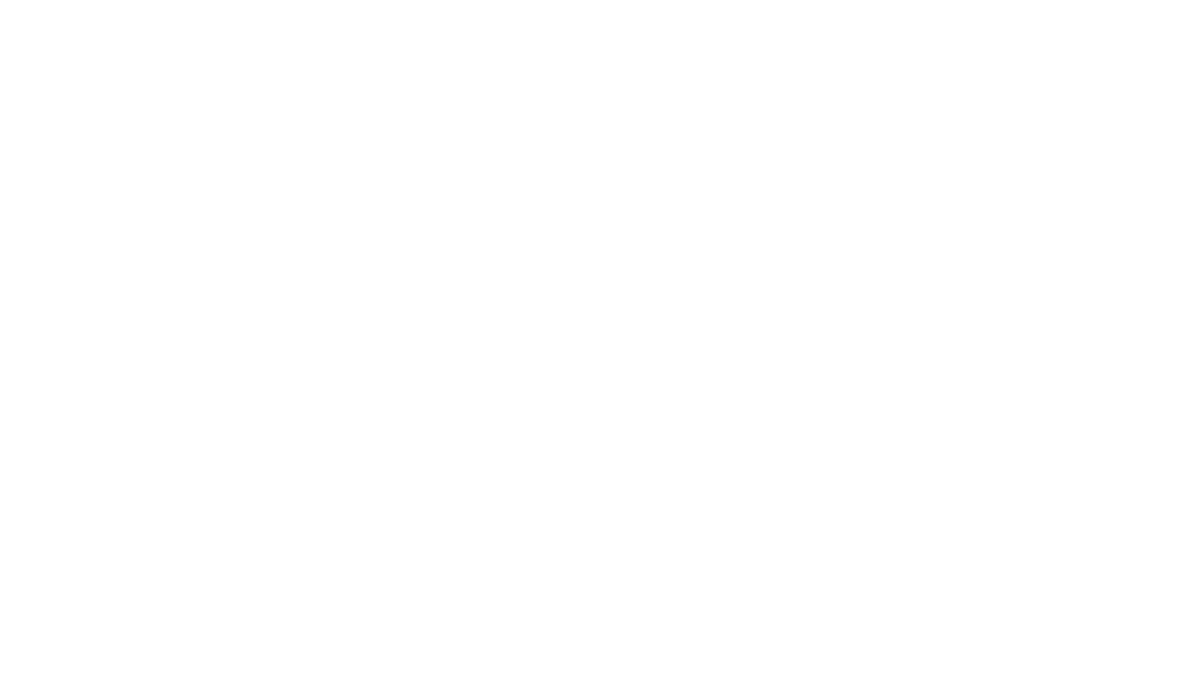scroll, scrollTop: 0, scrollLeft: 0, axis: both 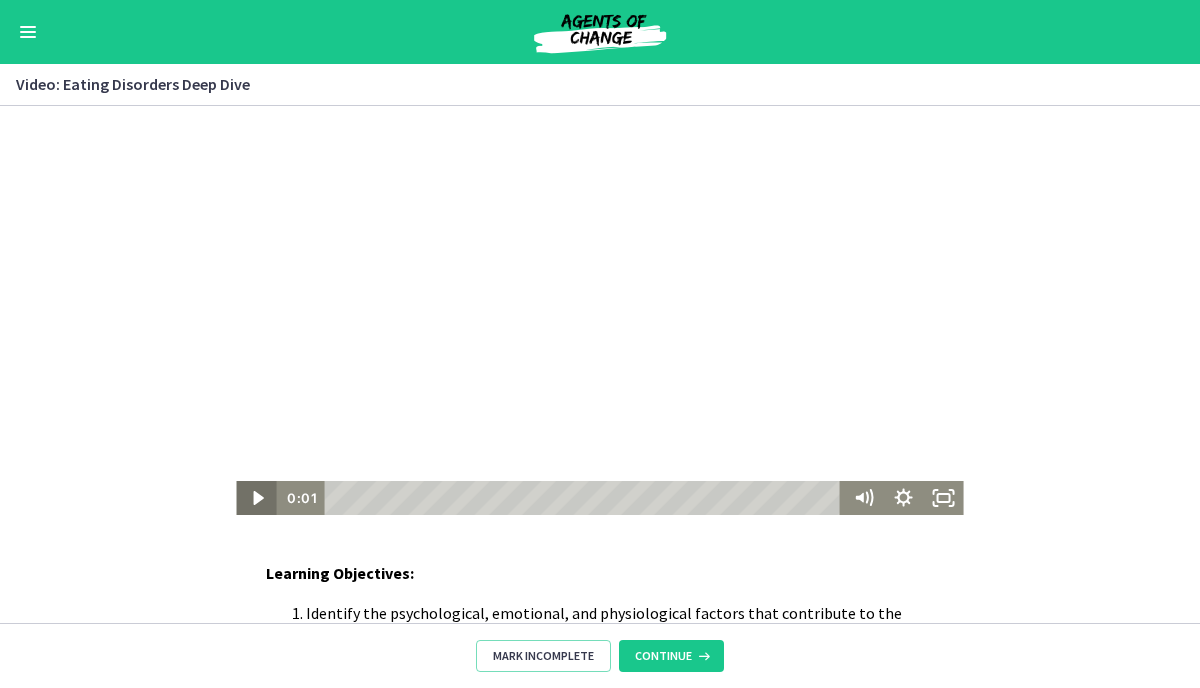 click 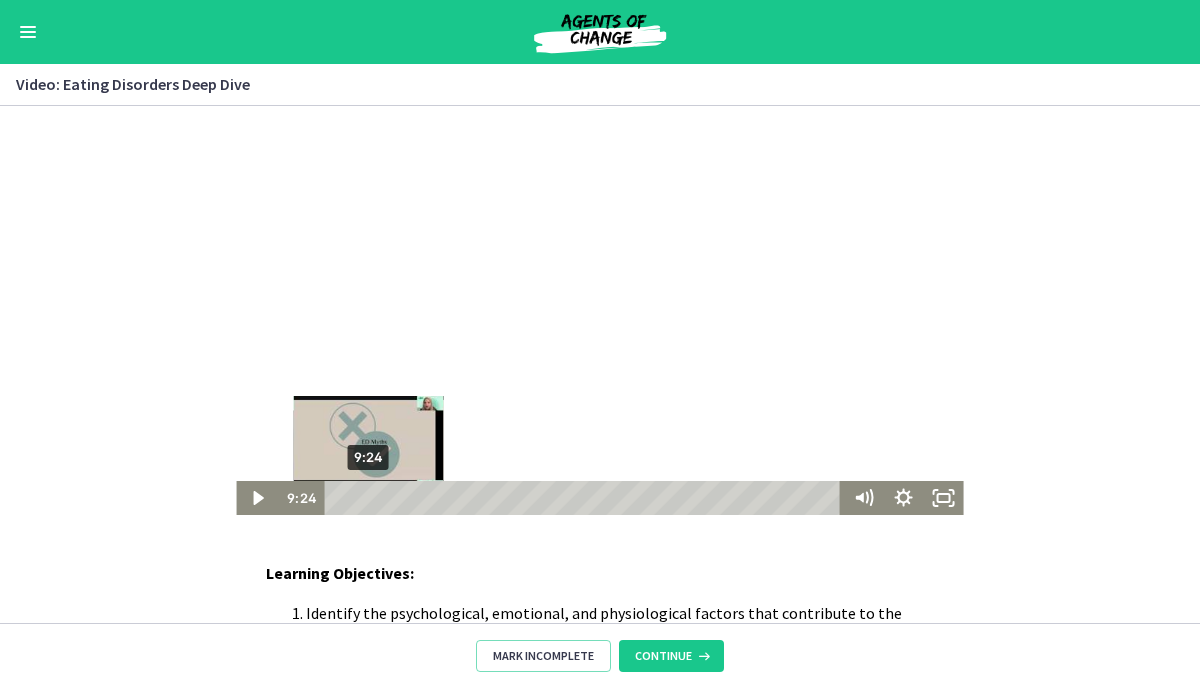 click on "9:24" at bounding box center [586, 498] 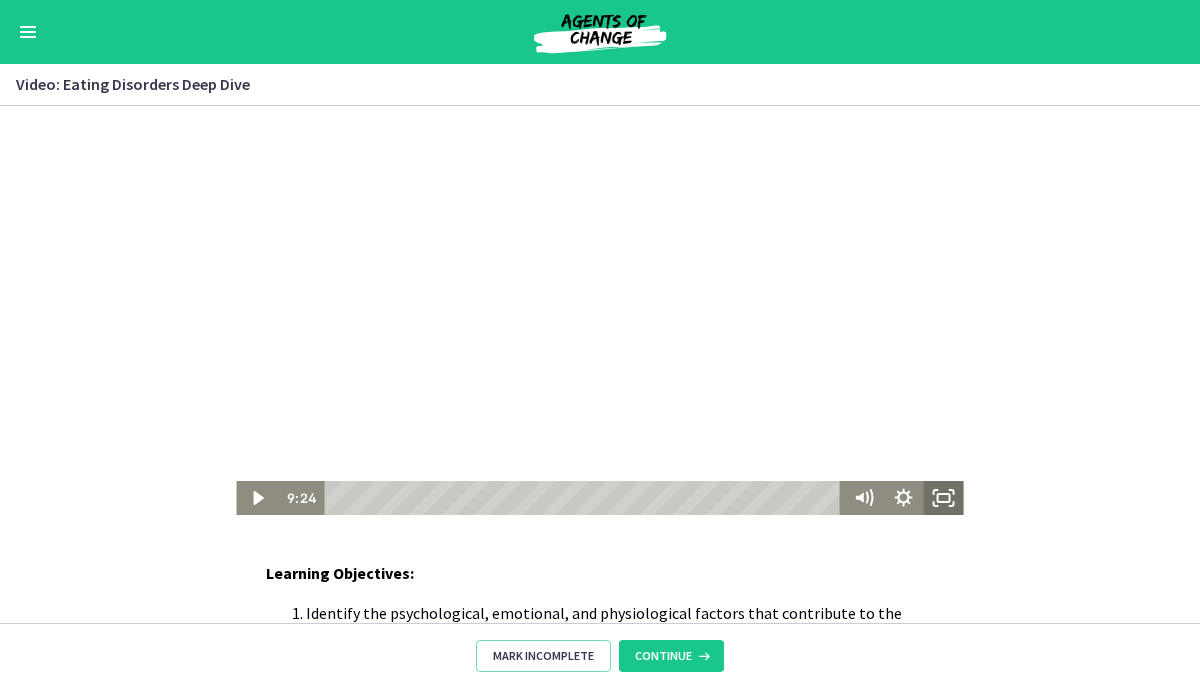 click 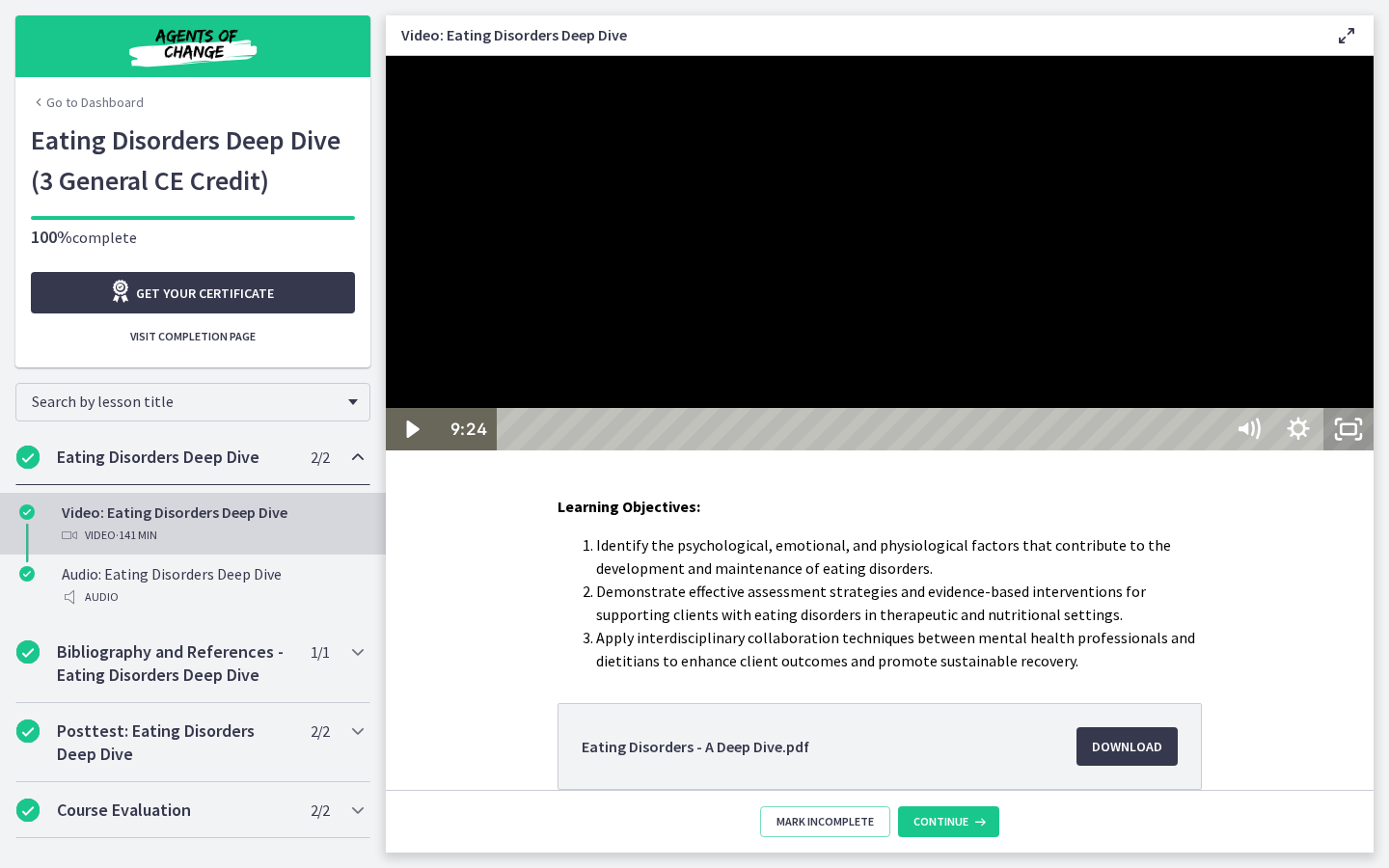 click 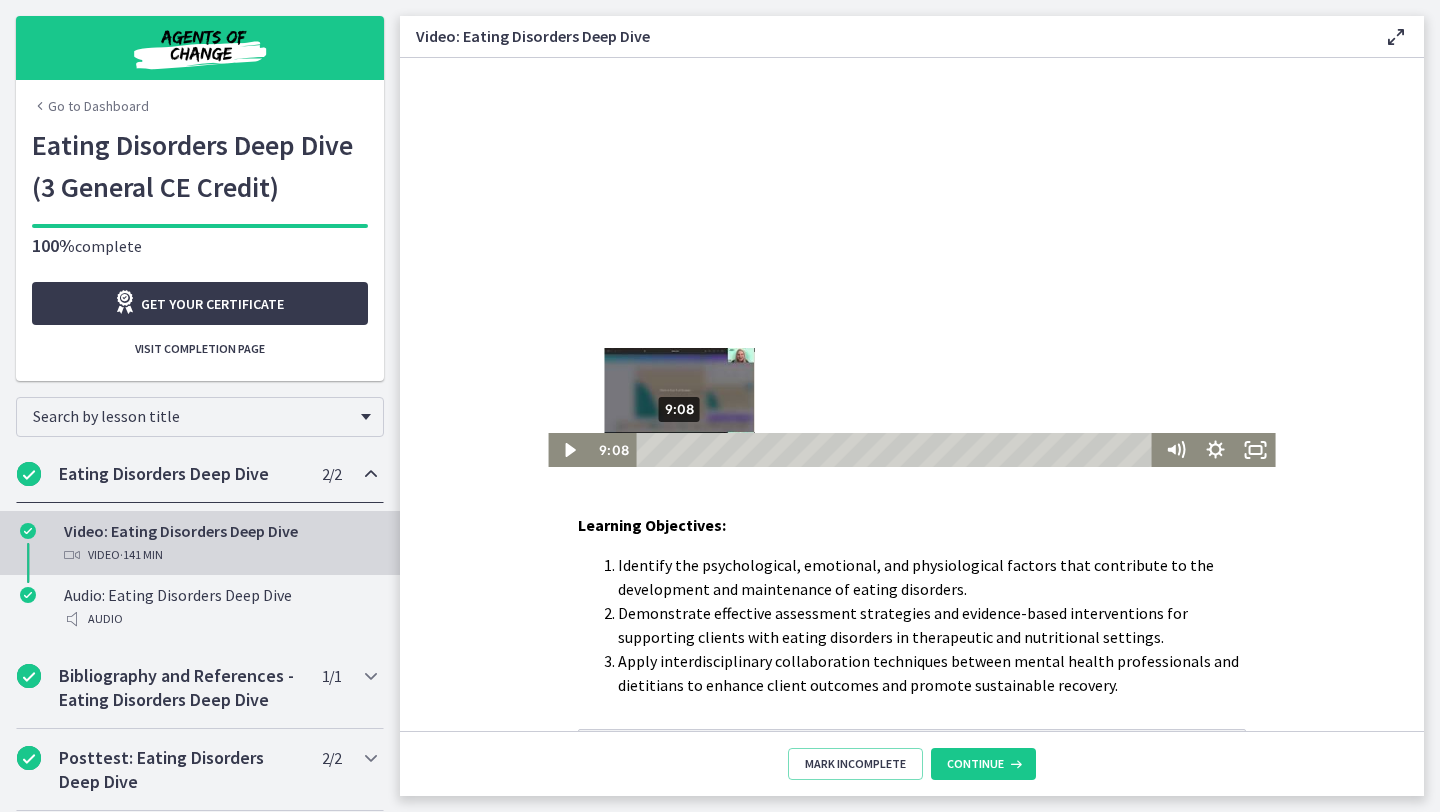 drag, startPoint x: 680, startPoint y: 450, endPoint x: 609, endPoint y: 450, distance: 71 